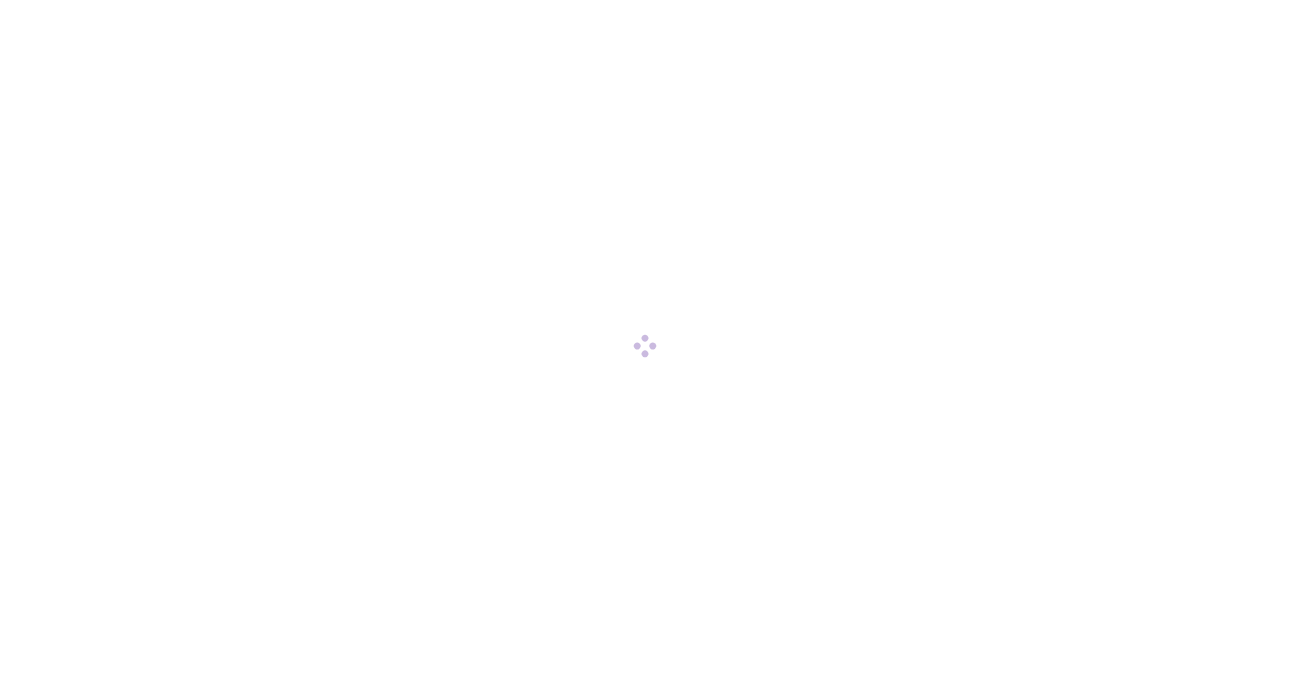 scroll, scrollTop: 0, scrollLeft: 0, axis: both 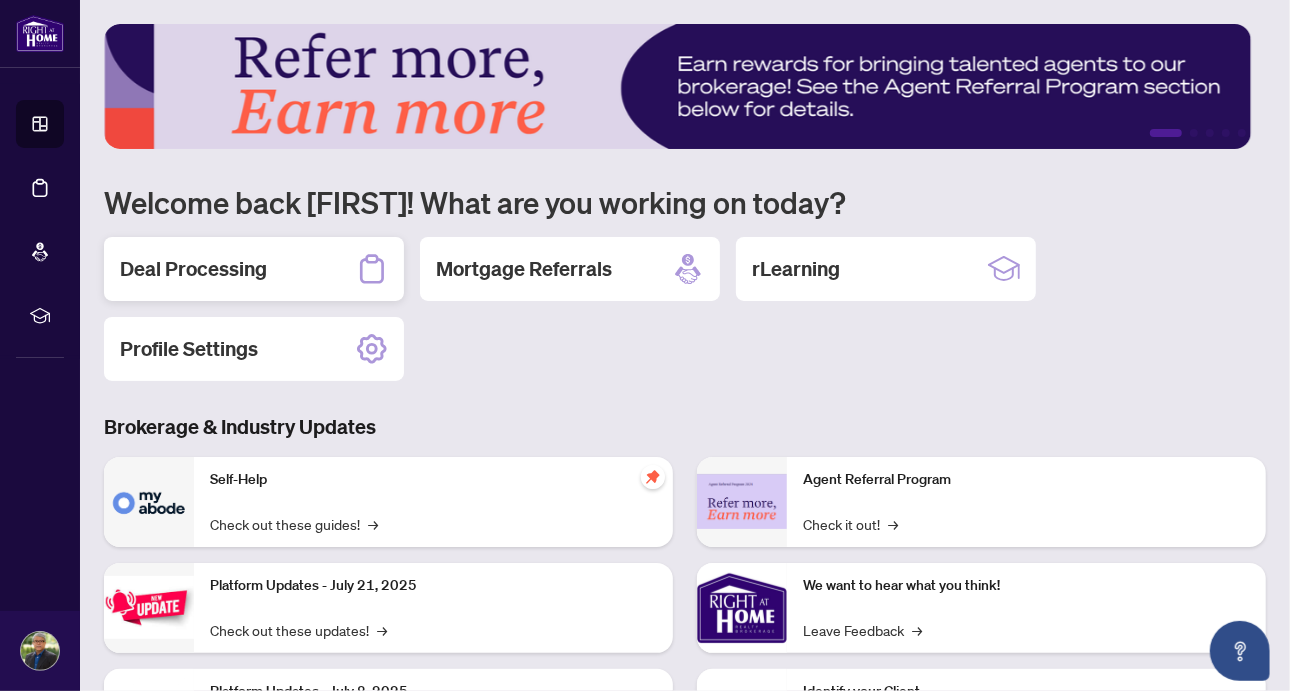 click on "Deal Processing" at bounding box center (193, 269) 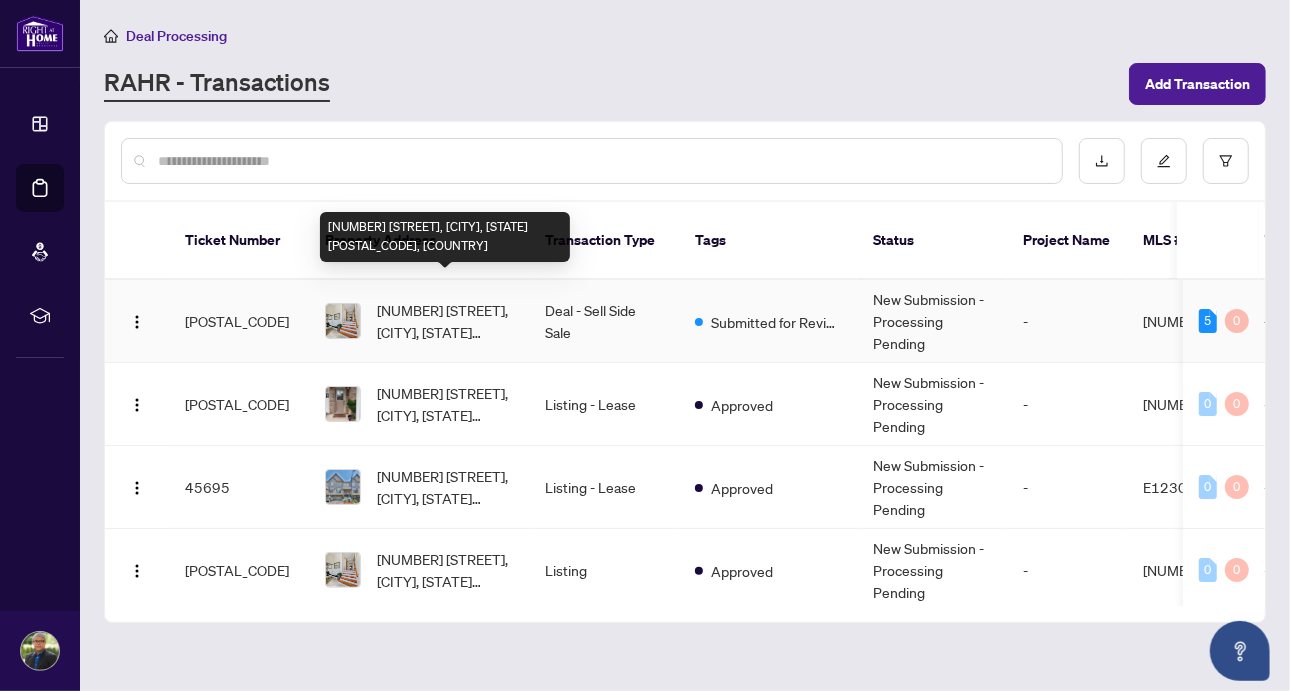 click on "[NUMBER] [STREET], [CITY], [STATE] [POSTAL_CODE], [COUNTRY]" at bounding box center (445, 321) 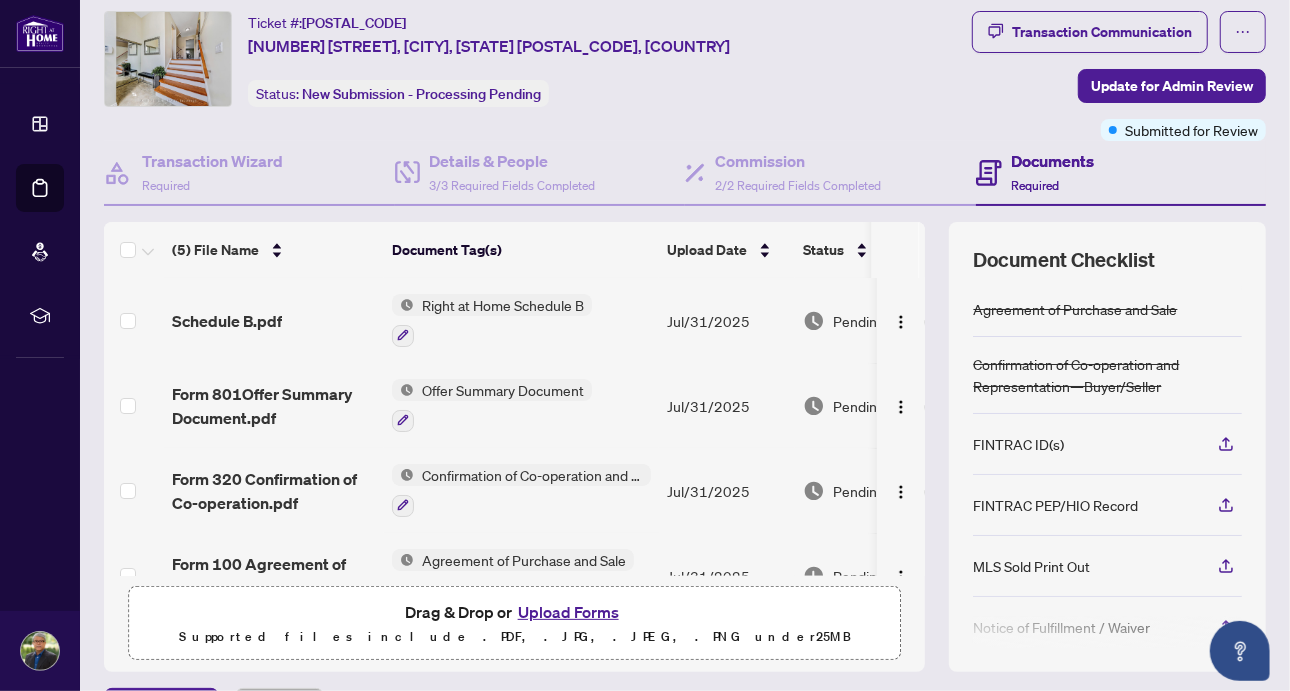scroll, scrollTop: 0, scrollLeft: 0, axis: both 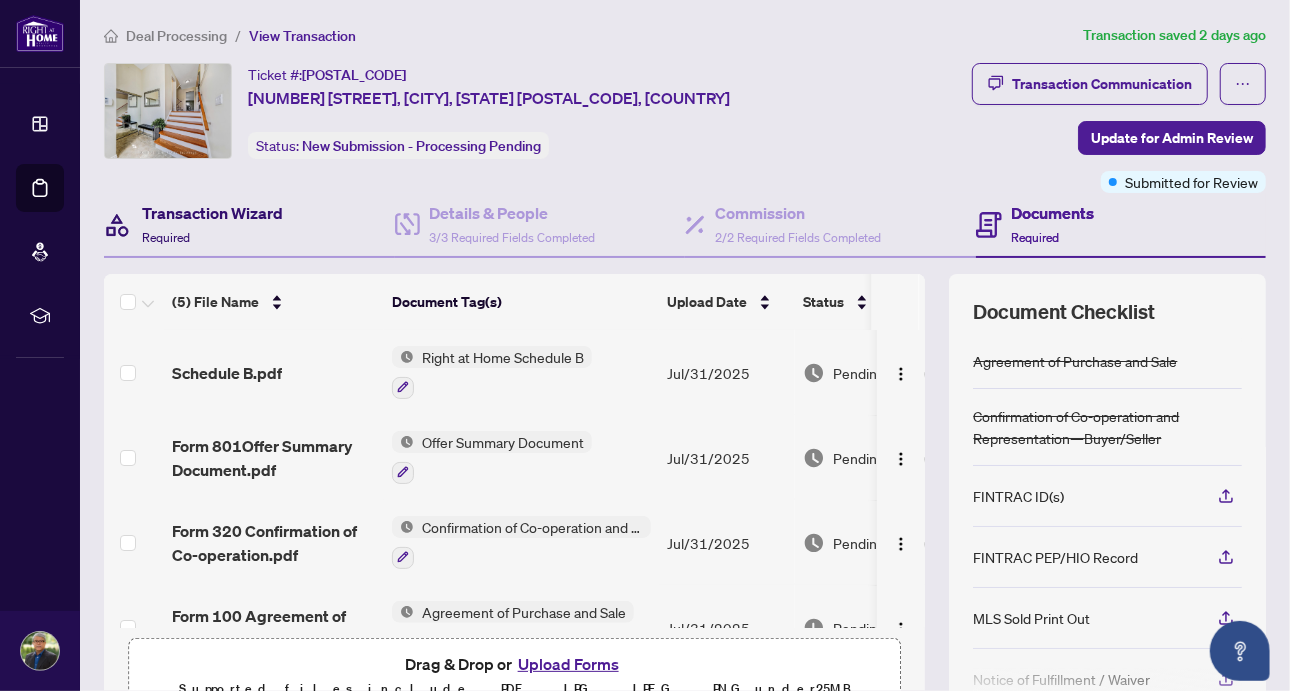 click on "Transaction Wizard" at bounding box center [212, 213] 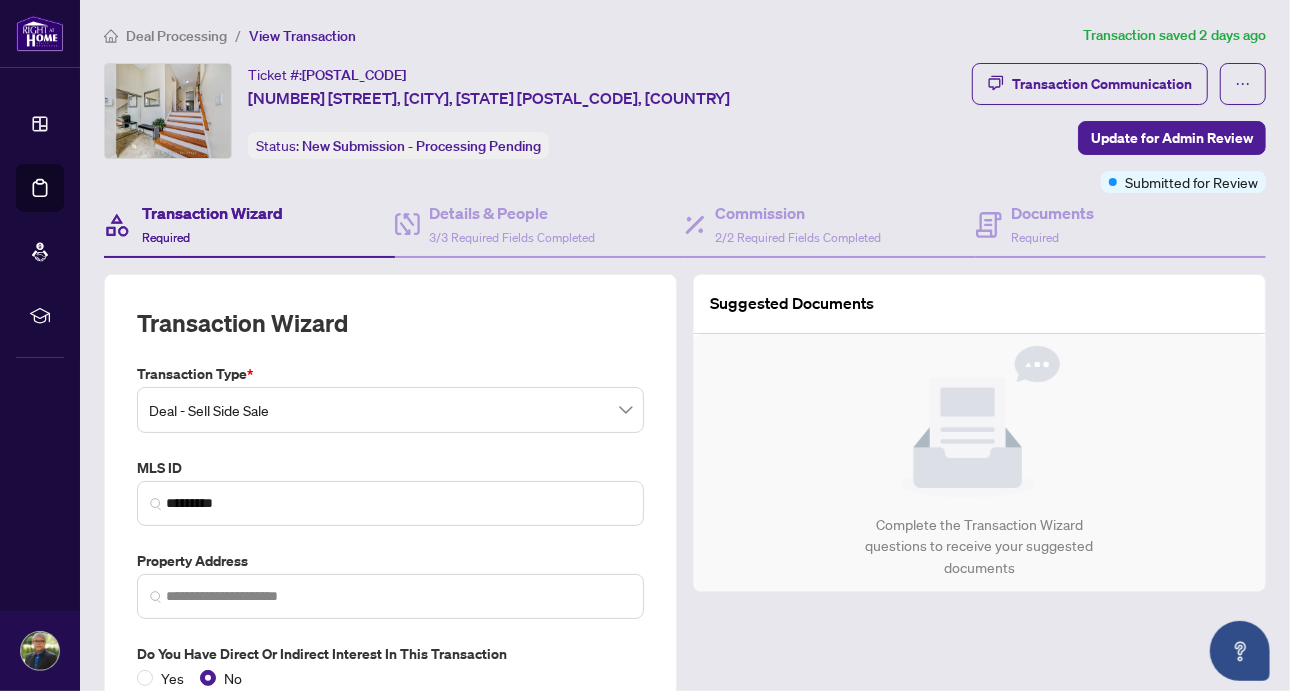 type on "**********" 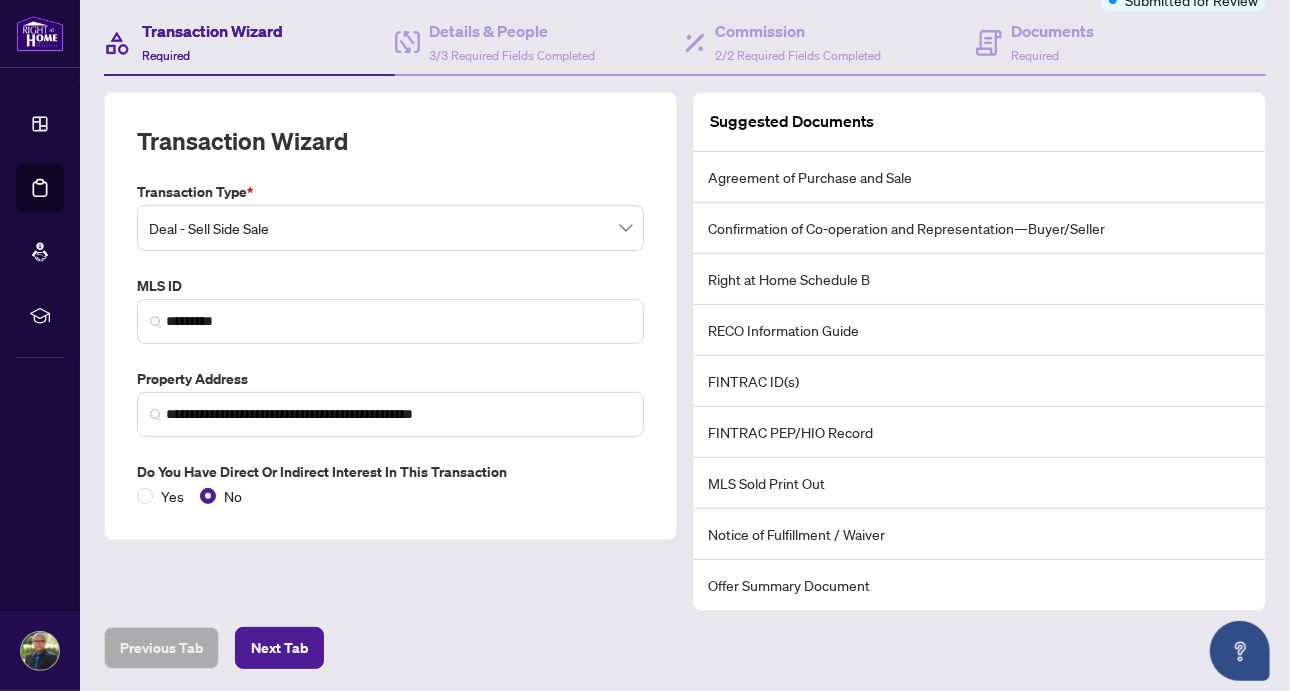 scroll, scrollTop: 244, scrollLeft: 0, axis: vertical 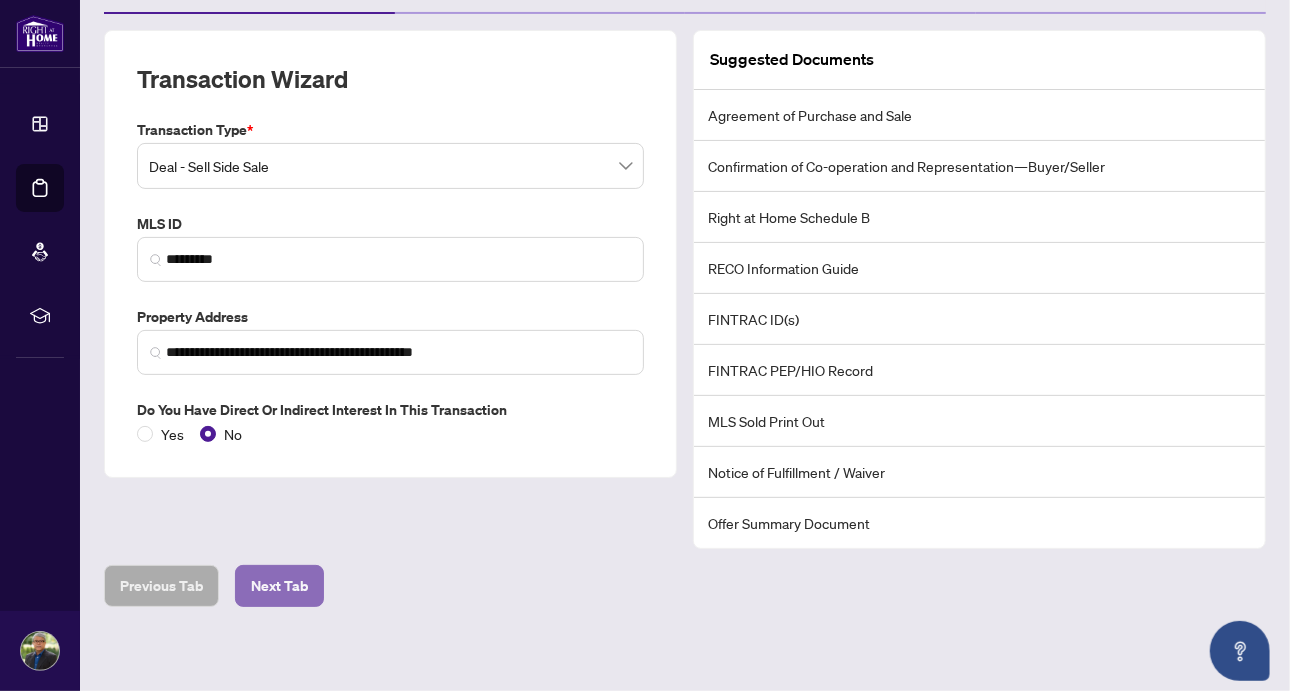 click on "Next Tab" at bounding box center [279, 586] 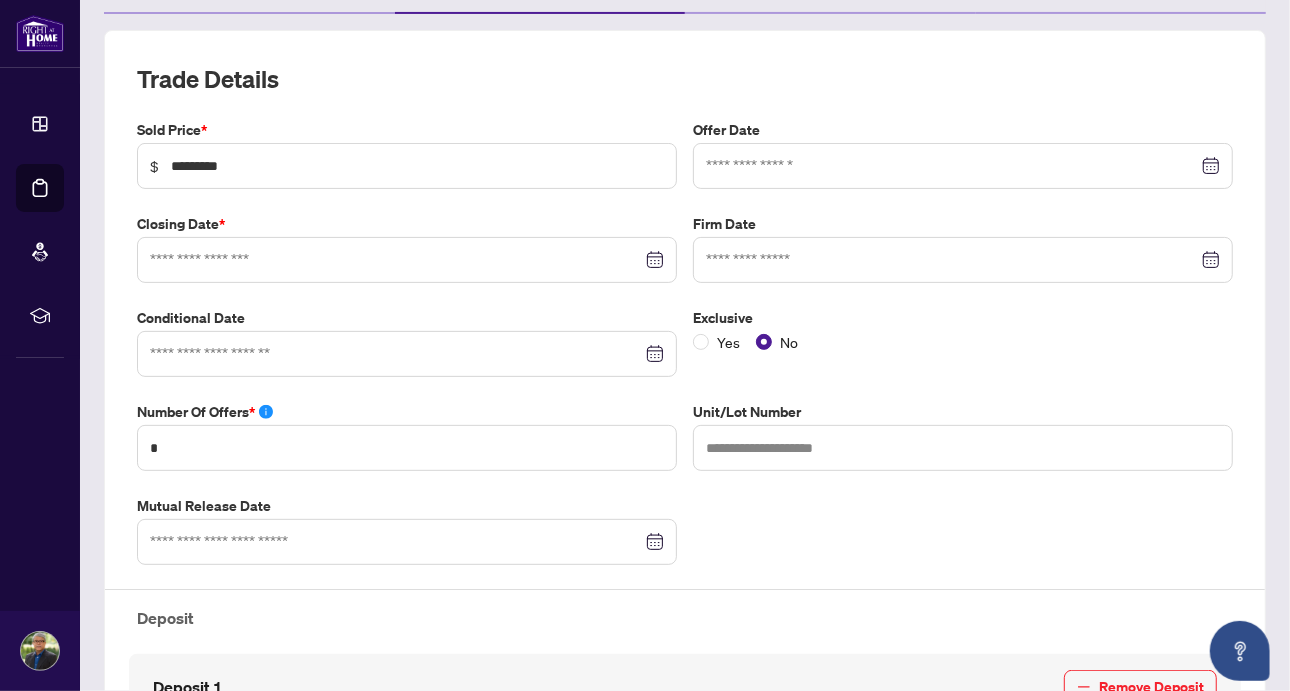 type on "**********" 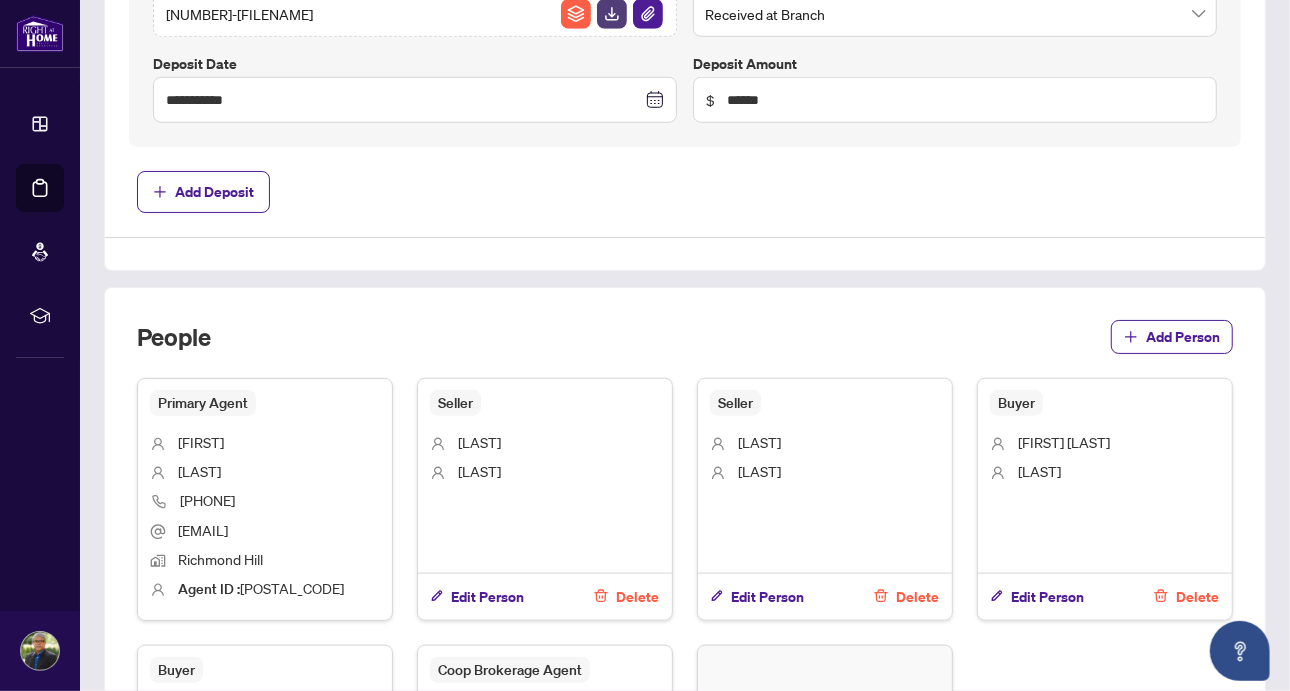 scroll, scrollTop: 1007, scrollLeft: 0, axis: vertical 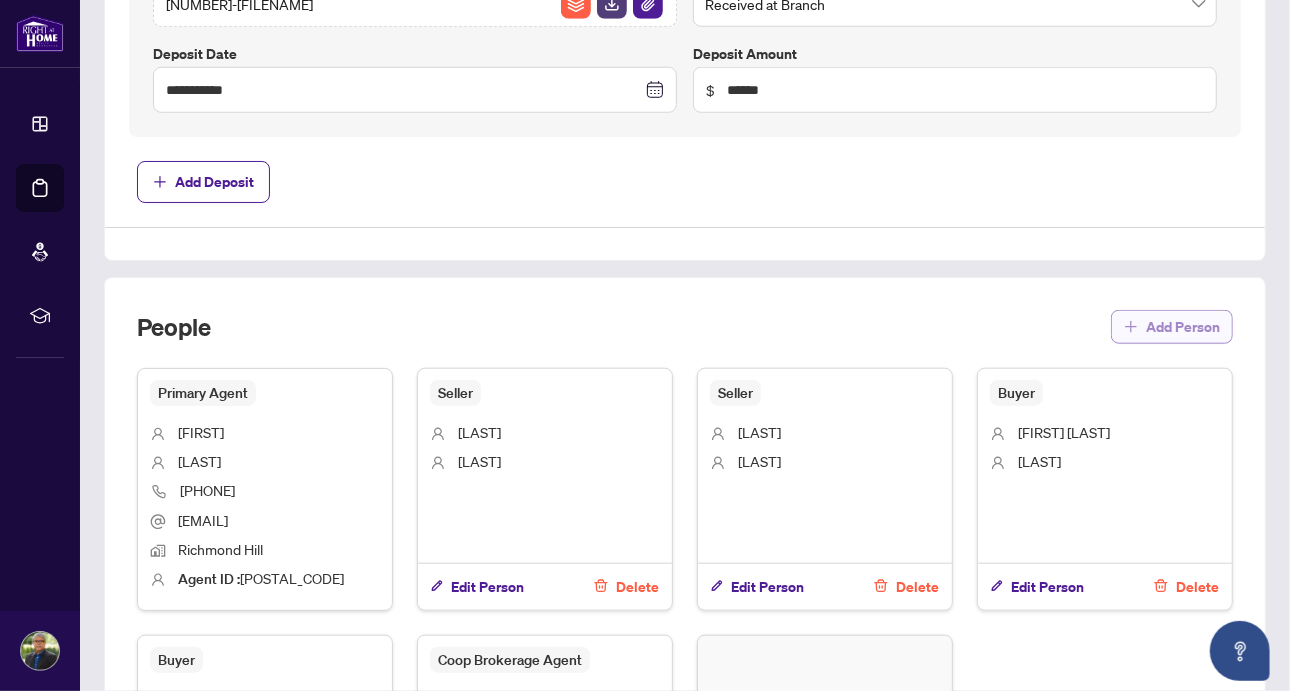 click on "Add Person" at bounding box center [1183, 327] 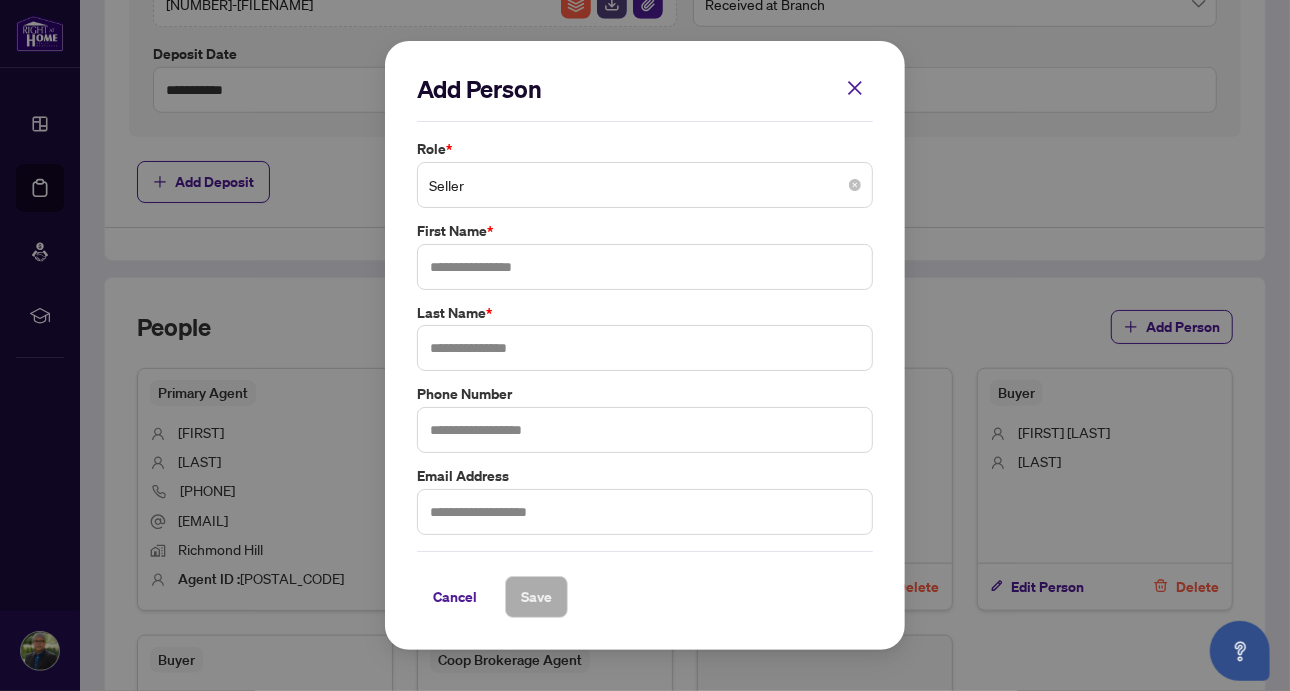 click on "Seller" at bounding box center (645, 185) 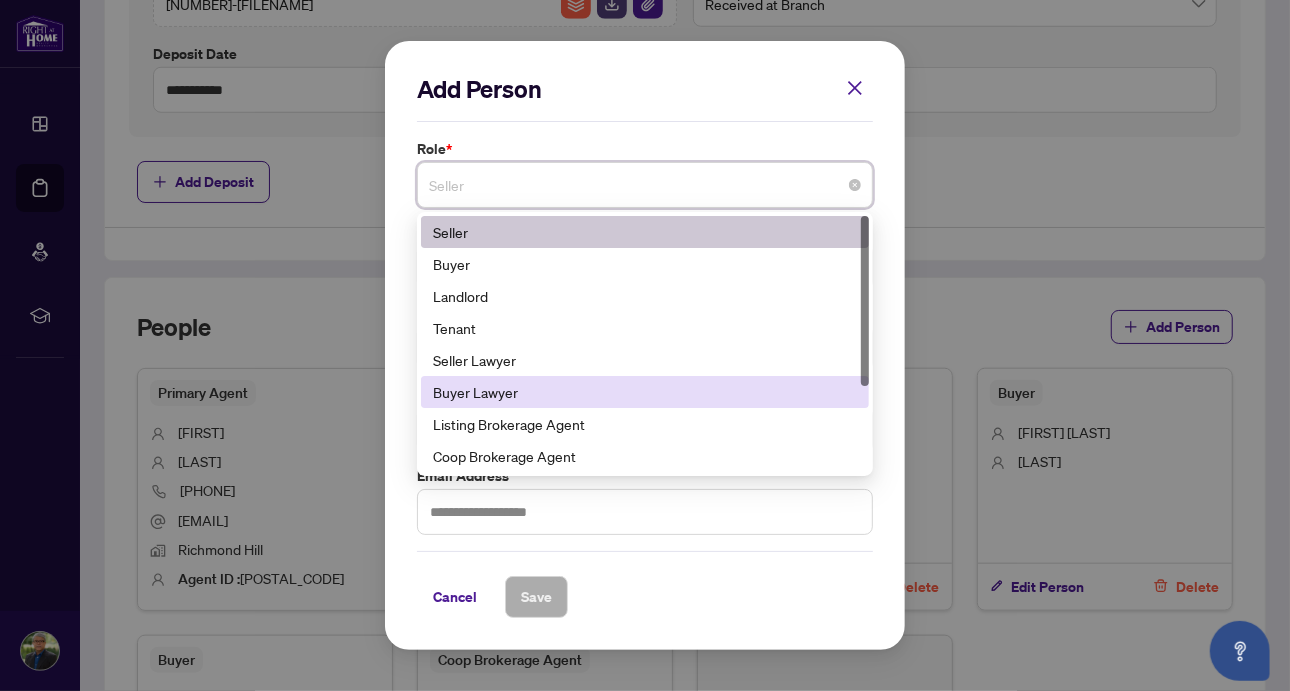 click on "Buyer Lawyer" at bounding box center [645, 392] 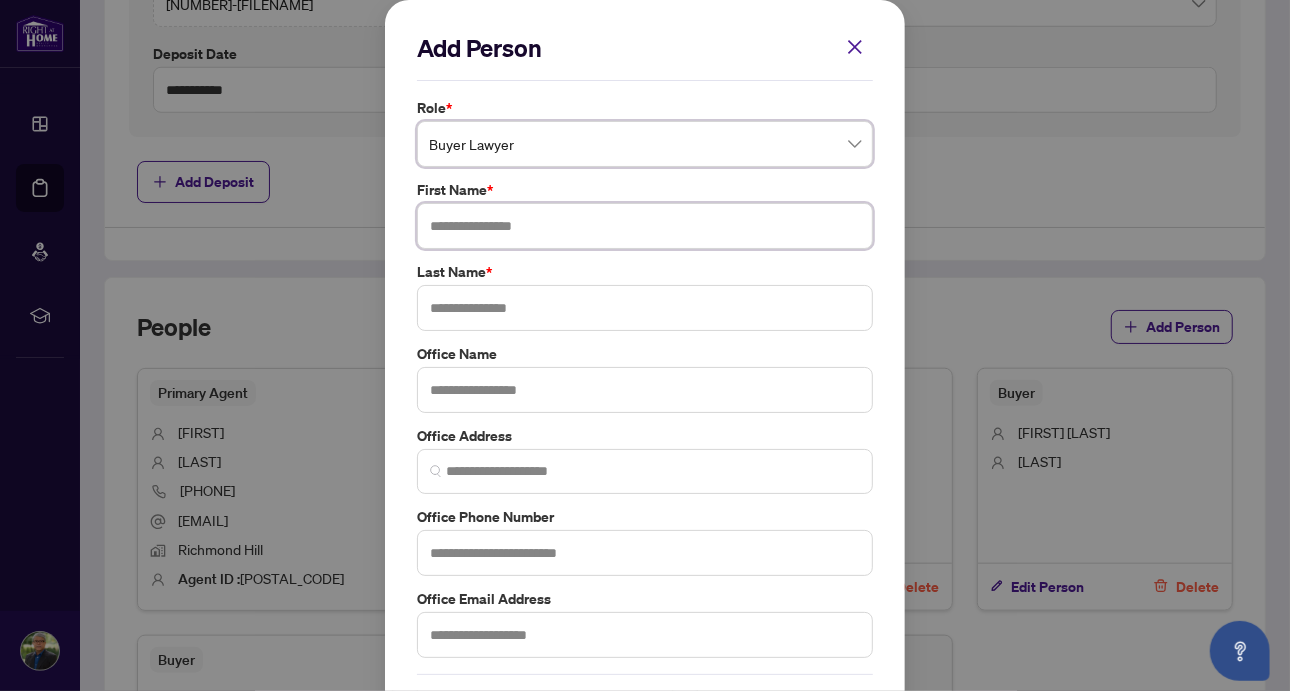 click at bounding box center [645, 226] 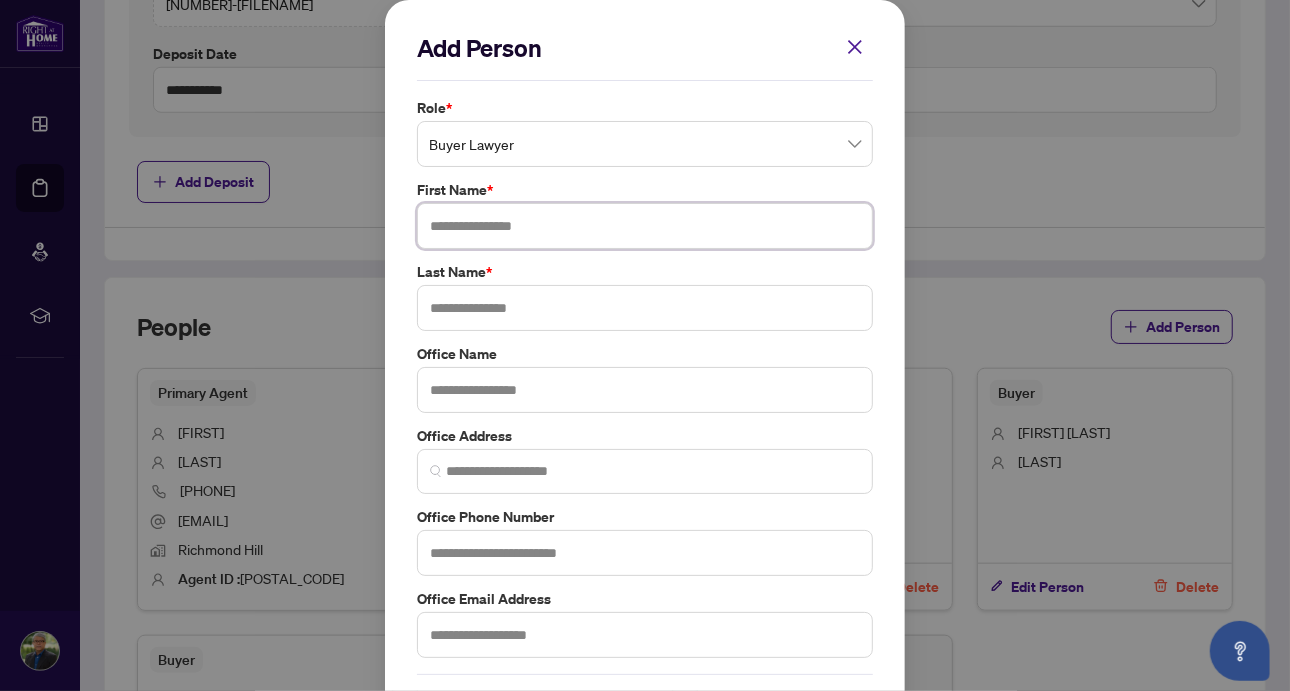 paste on "**********" 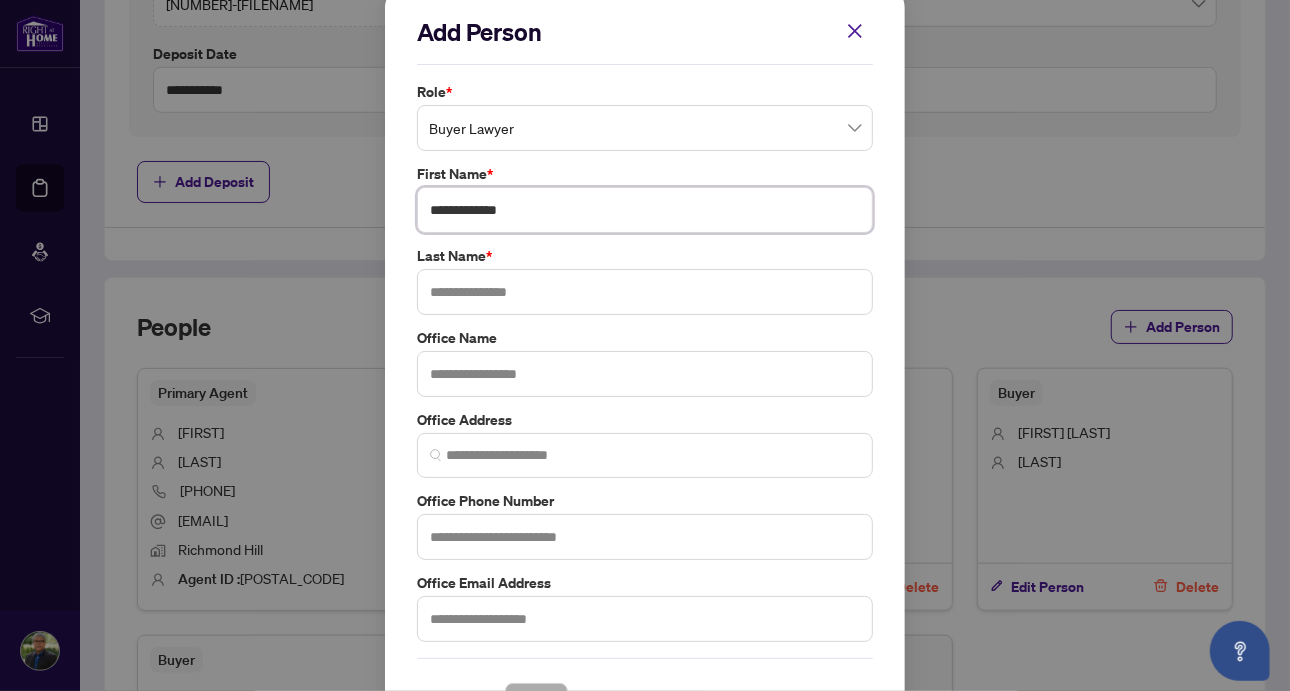 type on "**********" 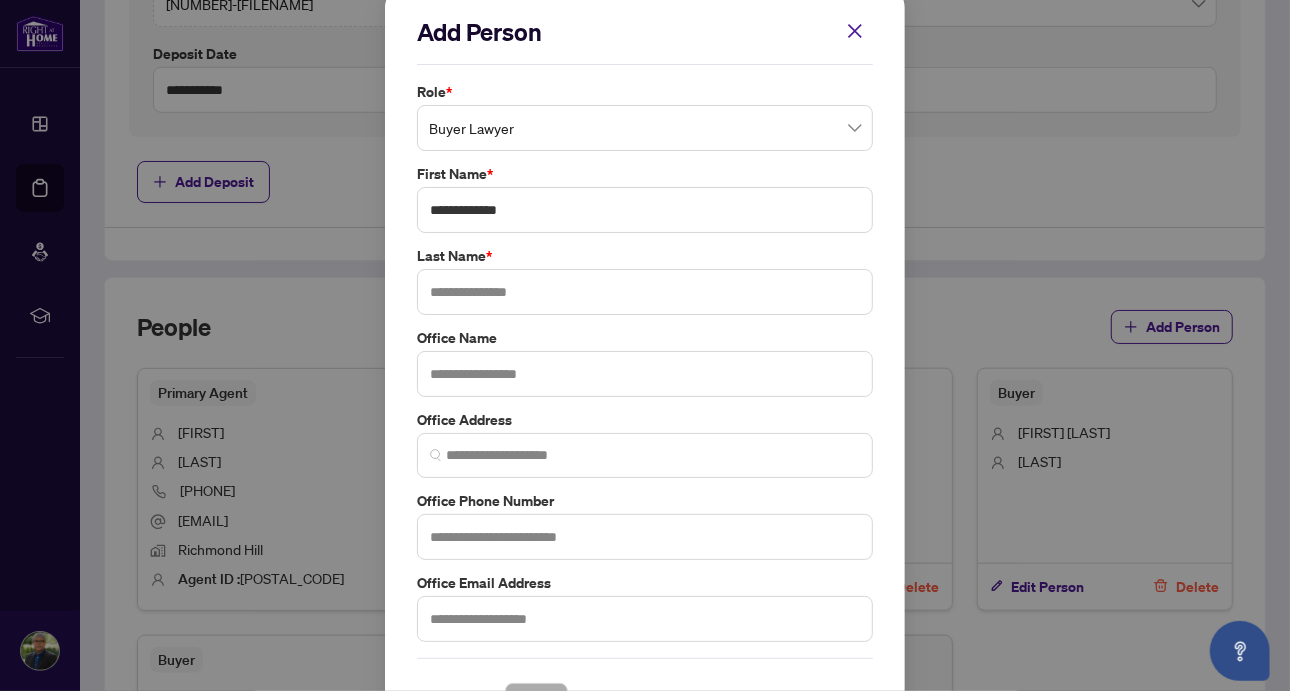 scroll, scrollTop: 23, scrollLeft: 0, axis: vertical 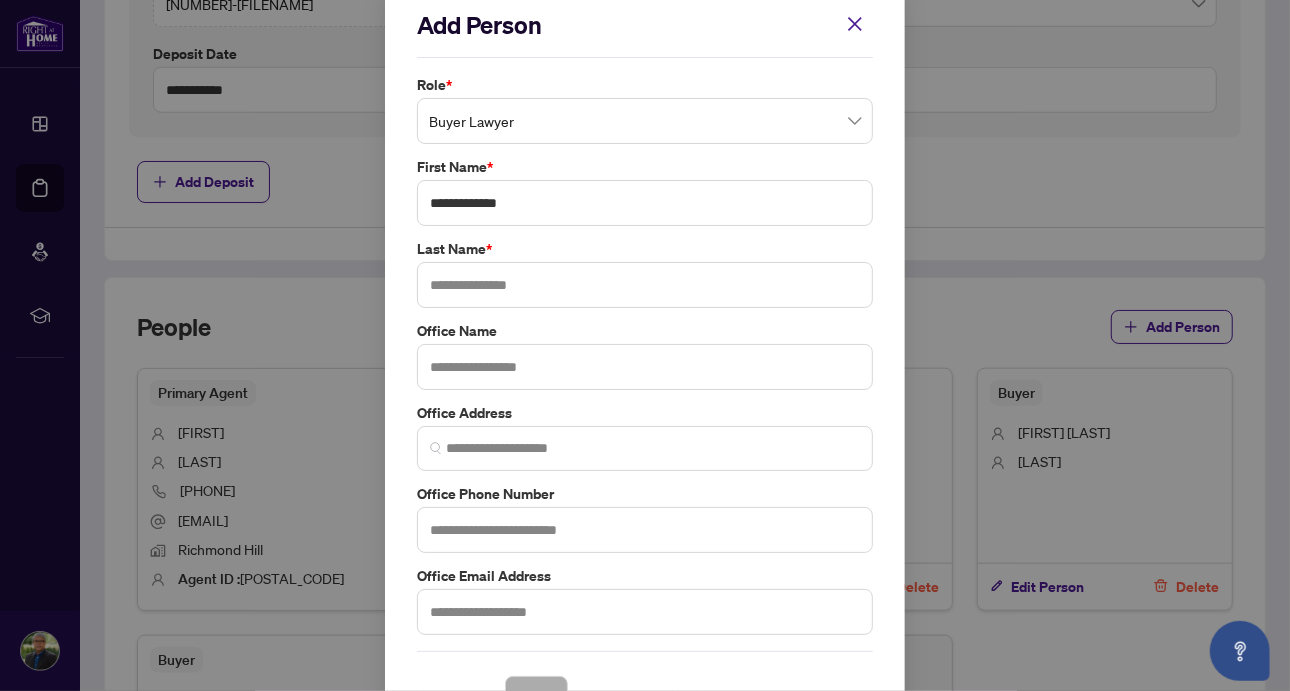 click on "Role * Buyer Lawyer 5 6 8 Seller Buyer Landlord Tenant Seller Lawyer Buyer Lawyer Listing Brokerage Agent Coop Brokerage Agent Additional RAHR agent Corporation Buyer First Name * [FIRST] Last Name * [LAST] Office Name Office Address Office Phone Number Office Email Address" at bounding box center [645, 354] 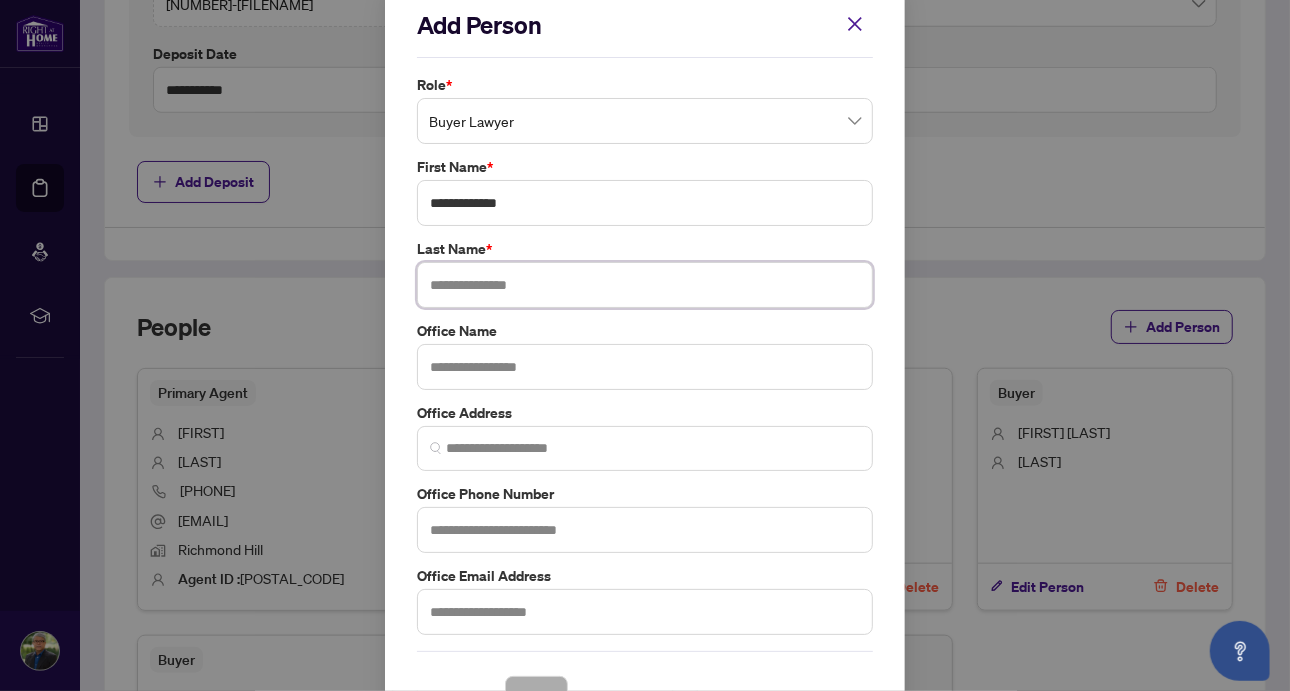 click at bounding box center [645, 285] 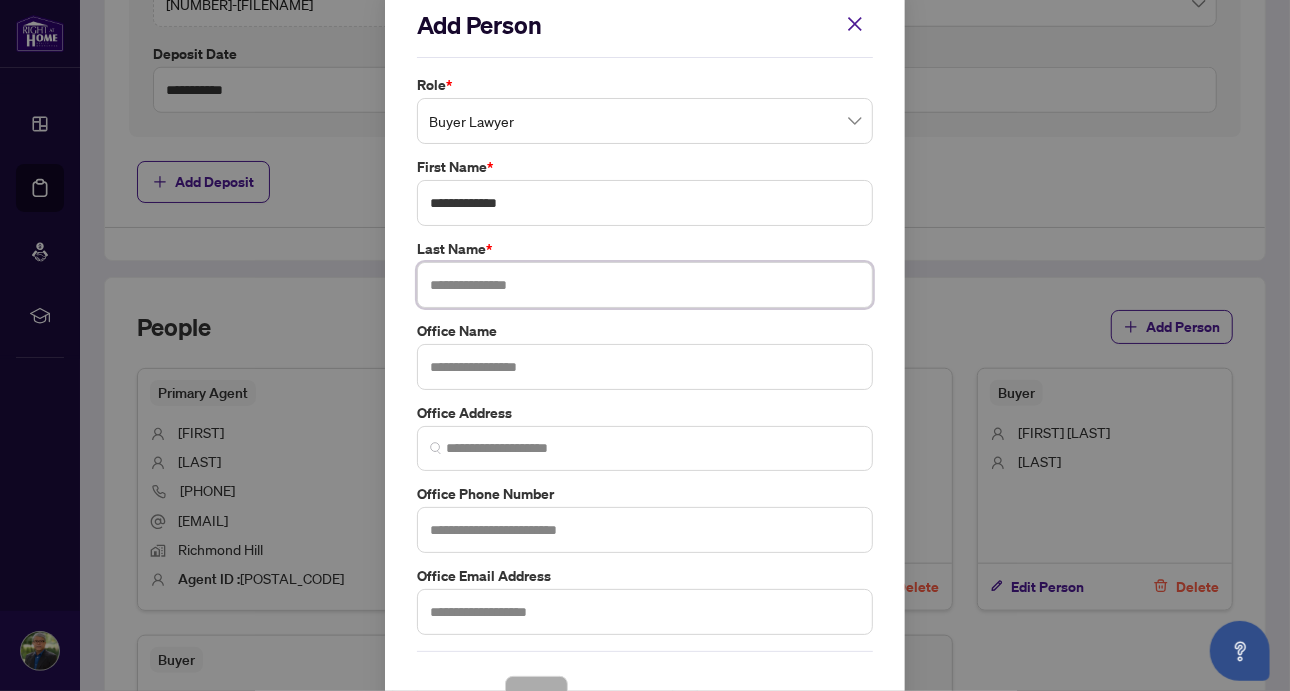 paste on "**********" 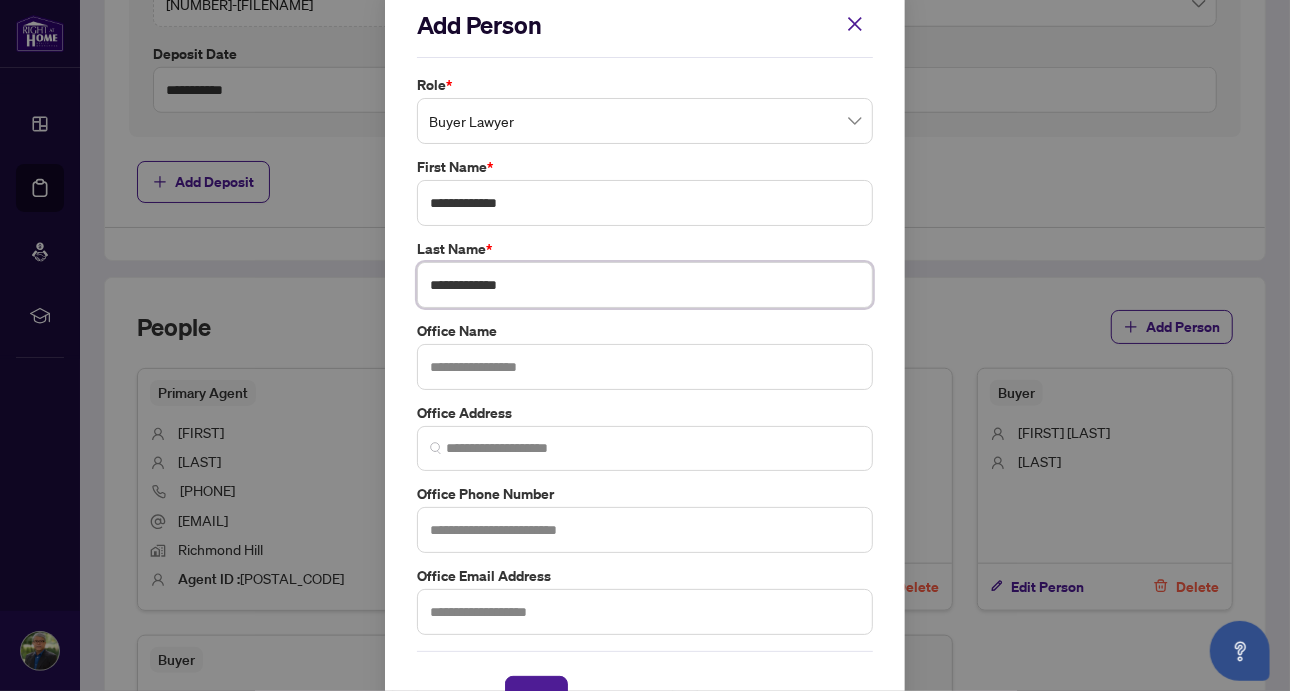 click on "**********" at bounding box center (645, 285) 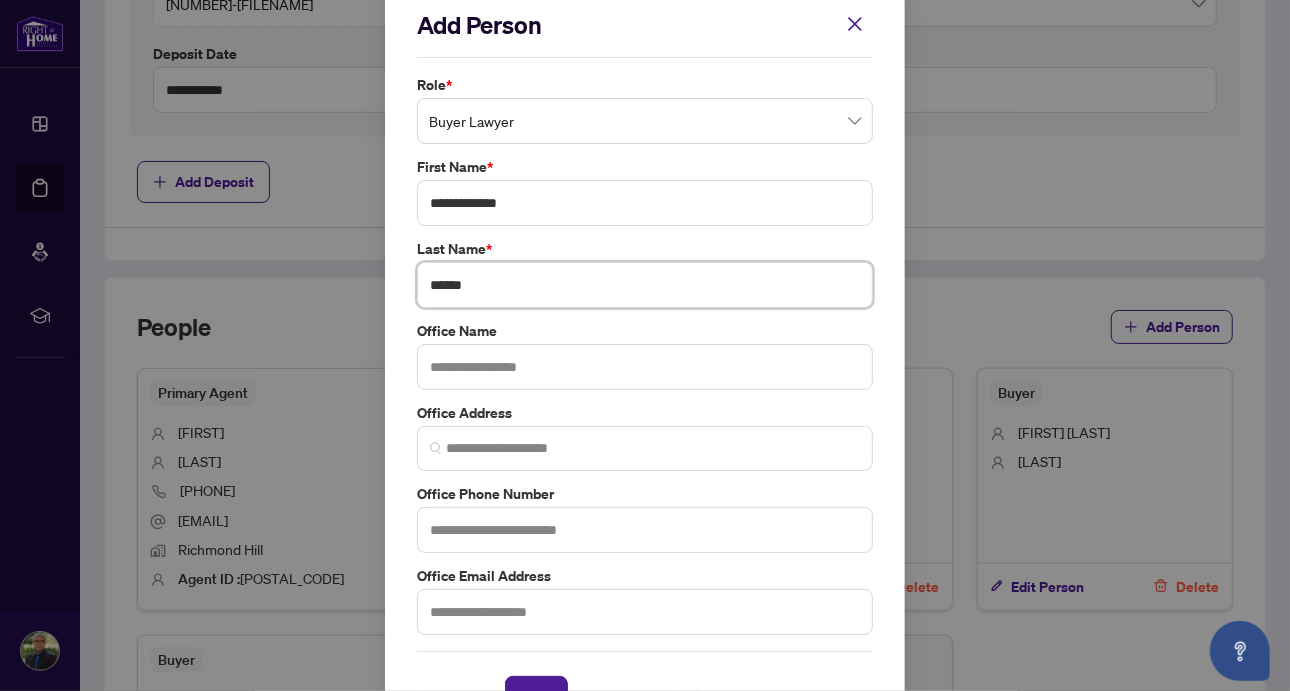 type on "******" 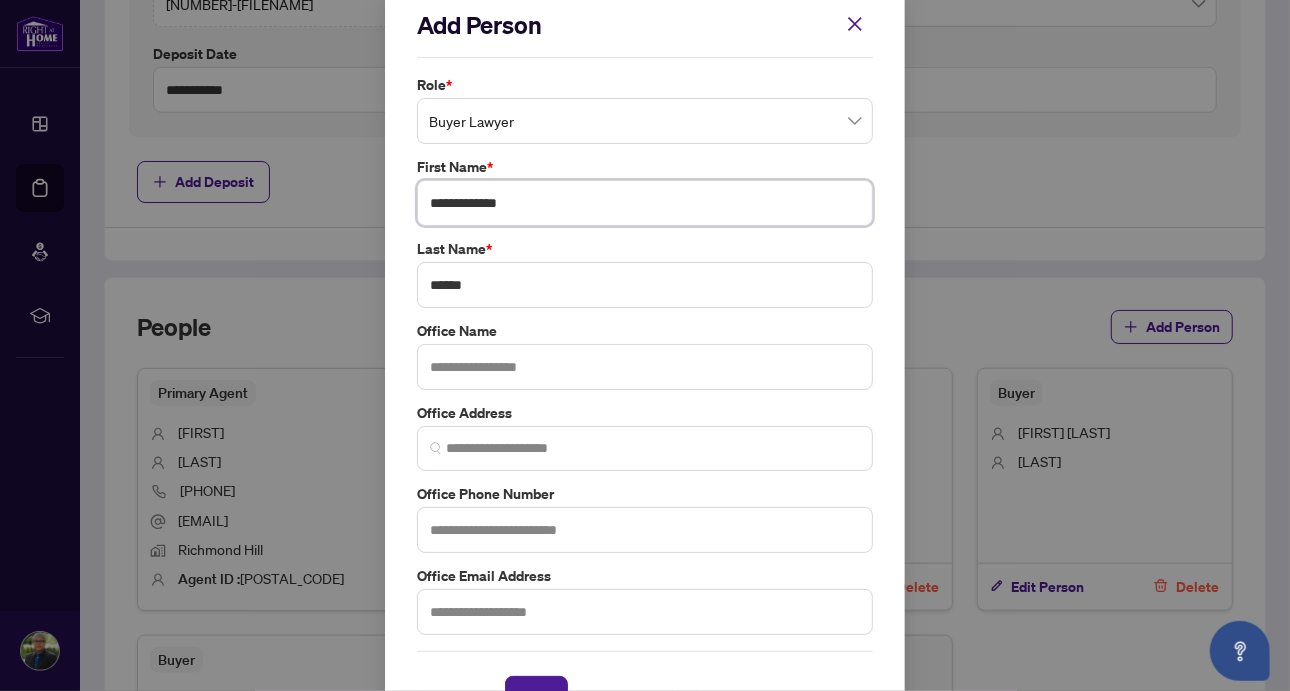 click on "**********" at bounding box center (645, 203) 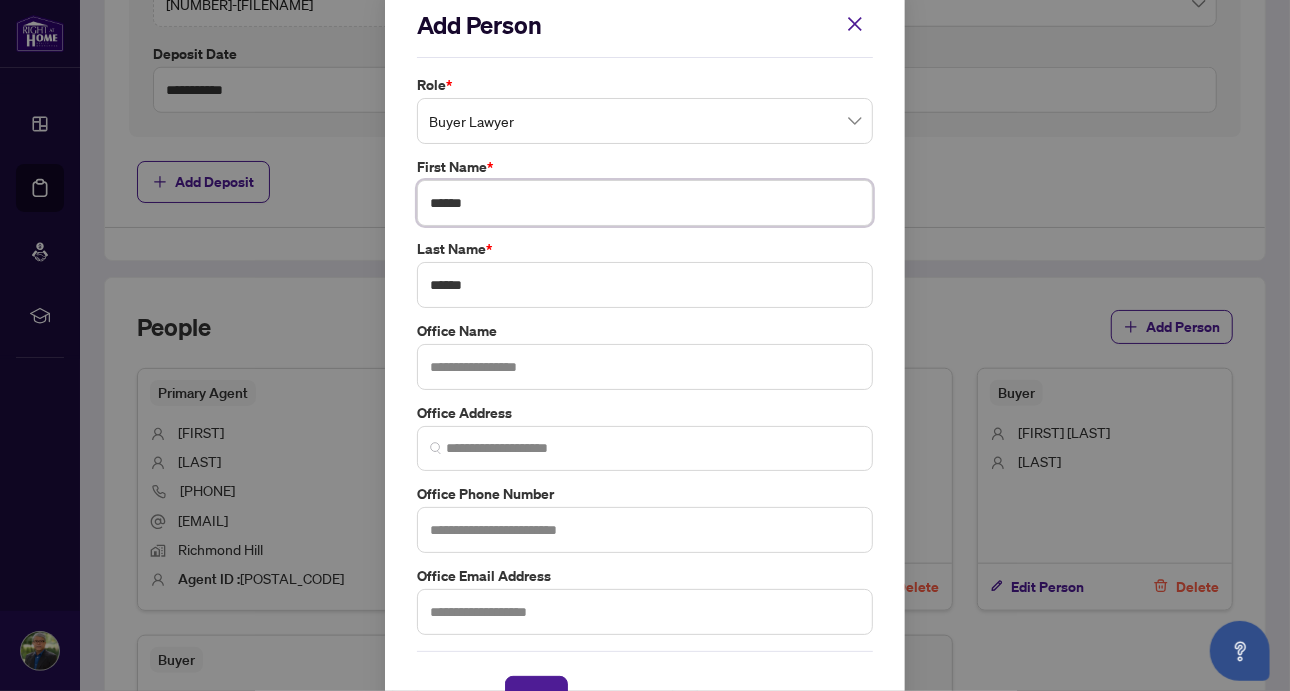 type on "******" 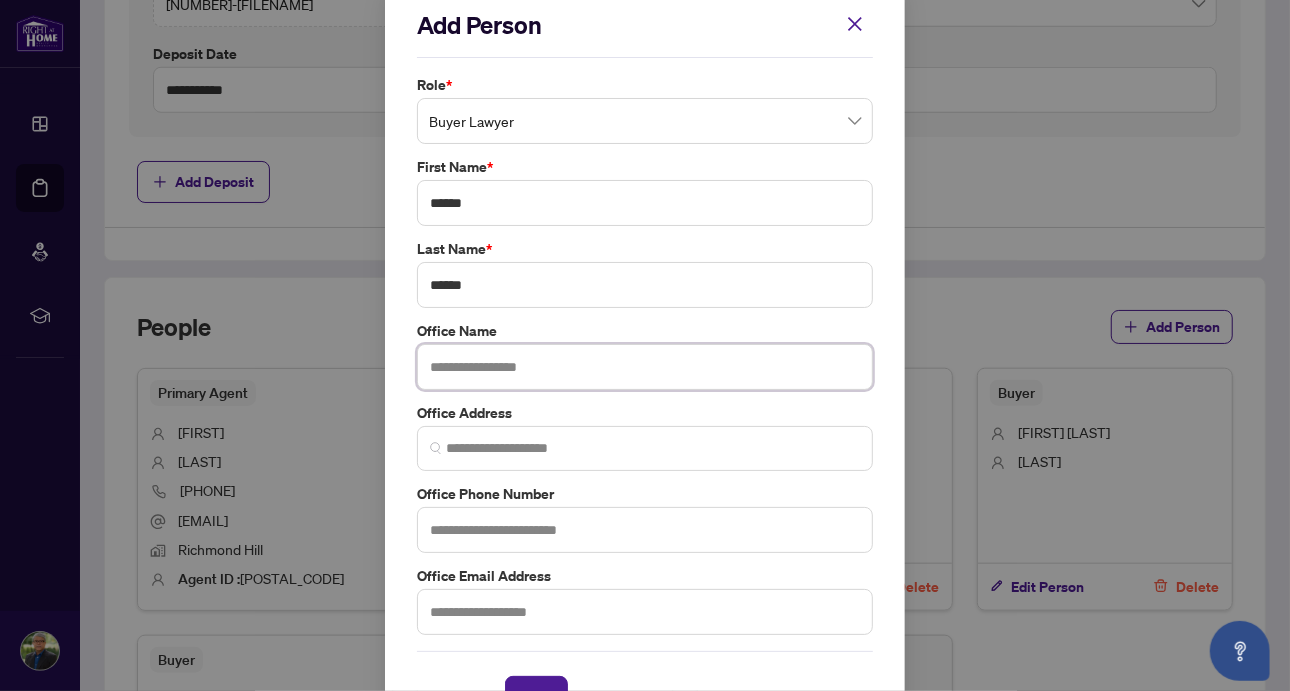 click at bounding box center (645, 367) 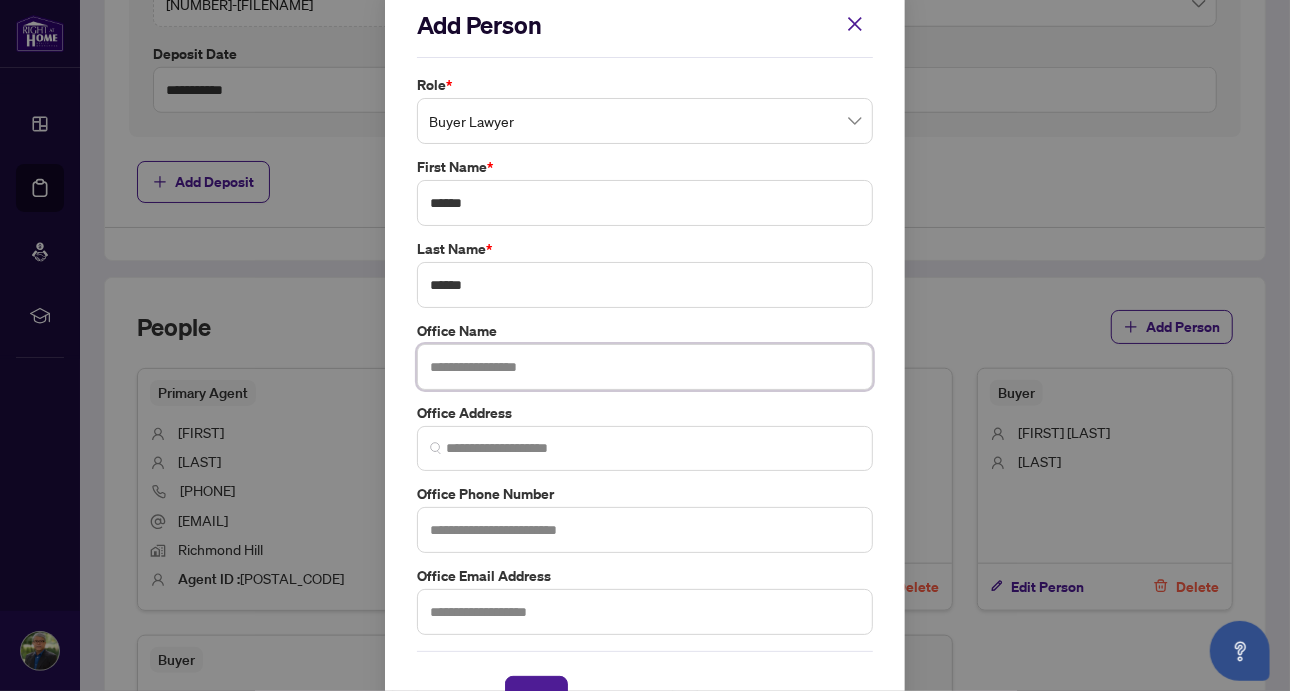paste on "**********" 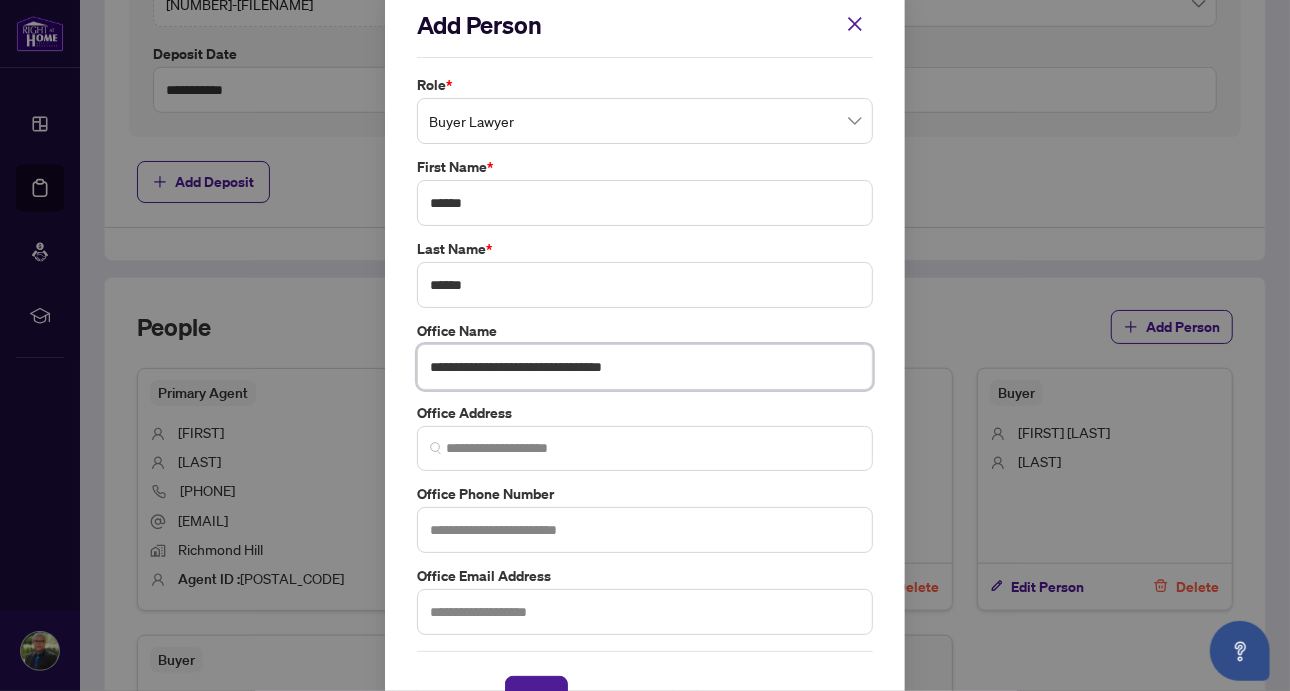 type on "**********" 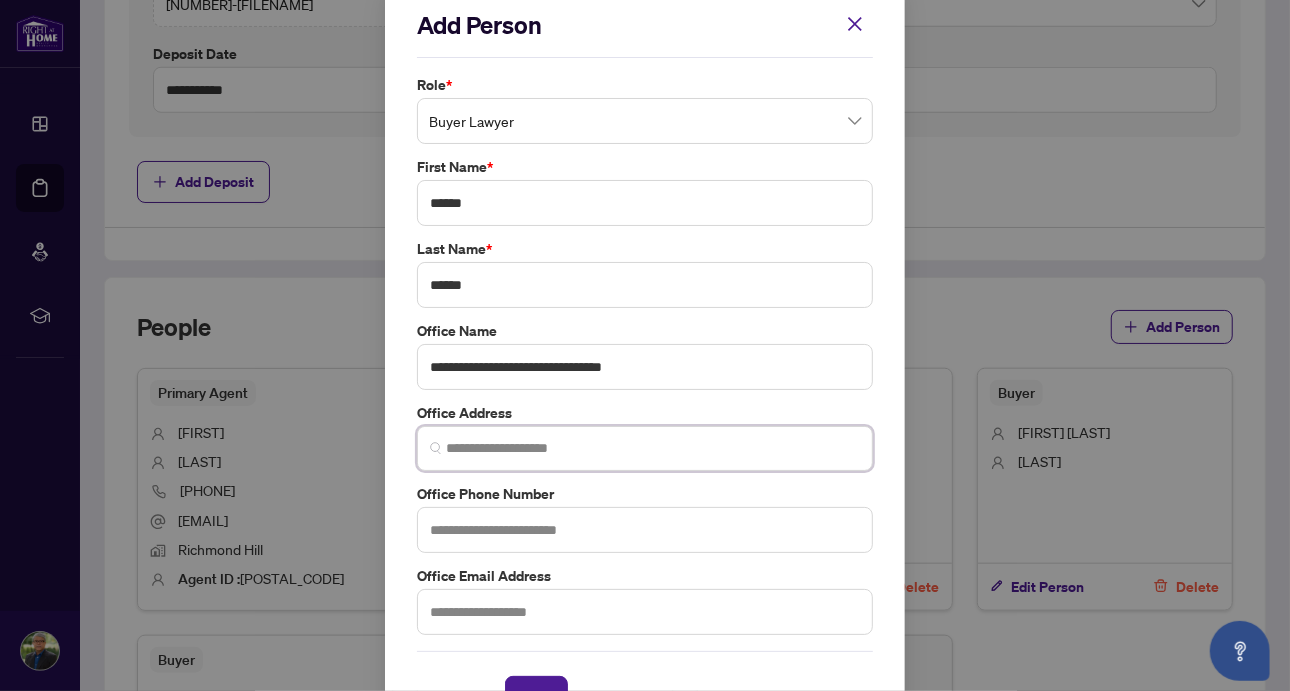 click at bounding box center [653, 448] 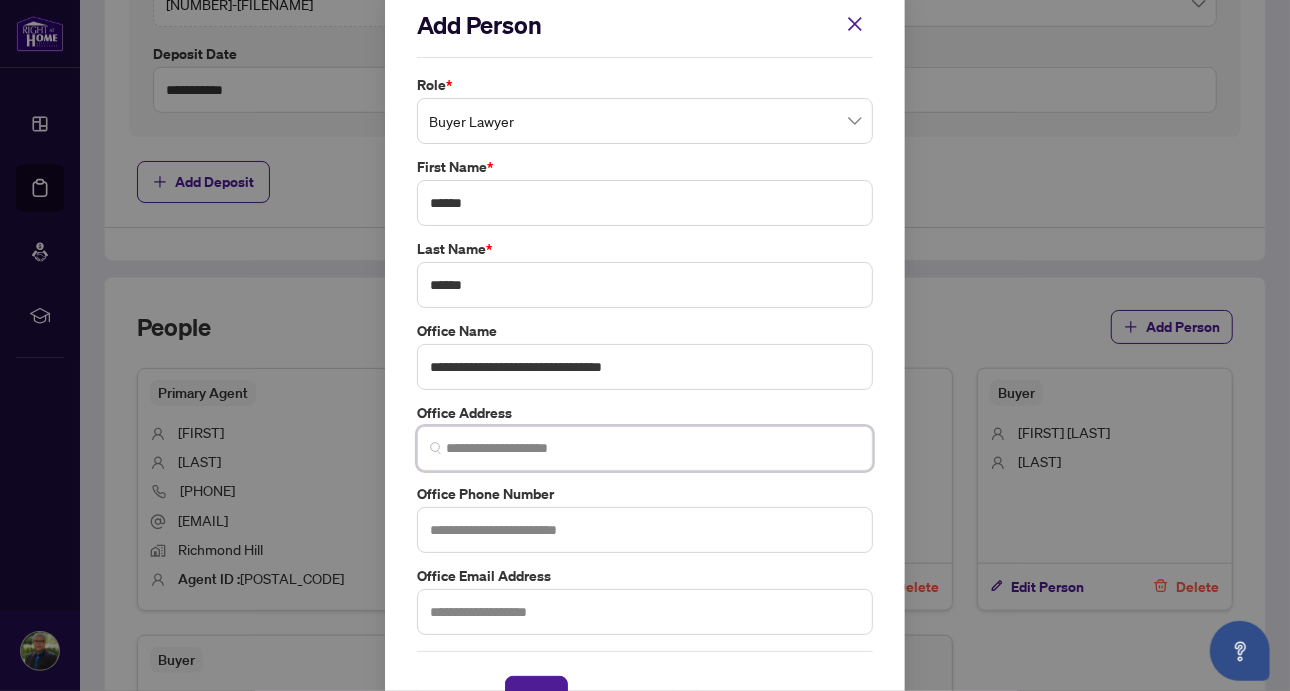 paste on "**********" 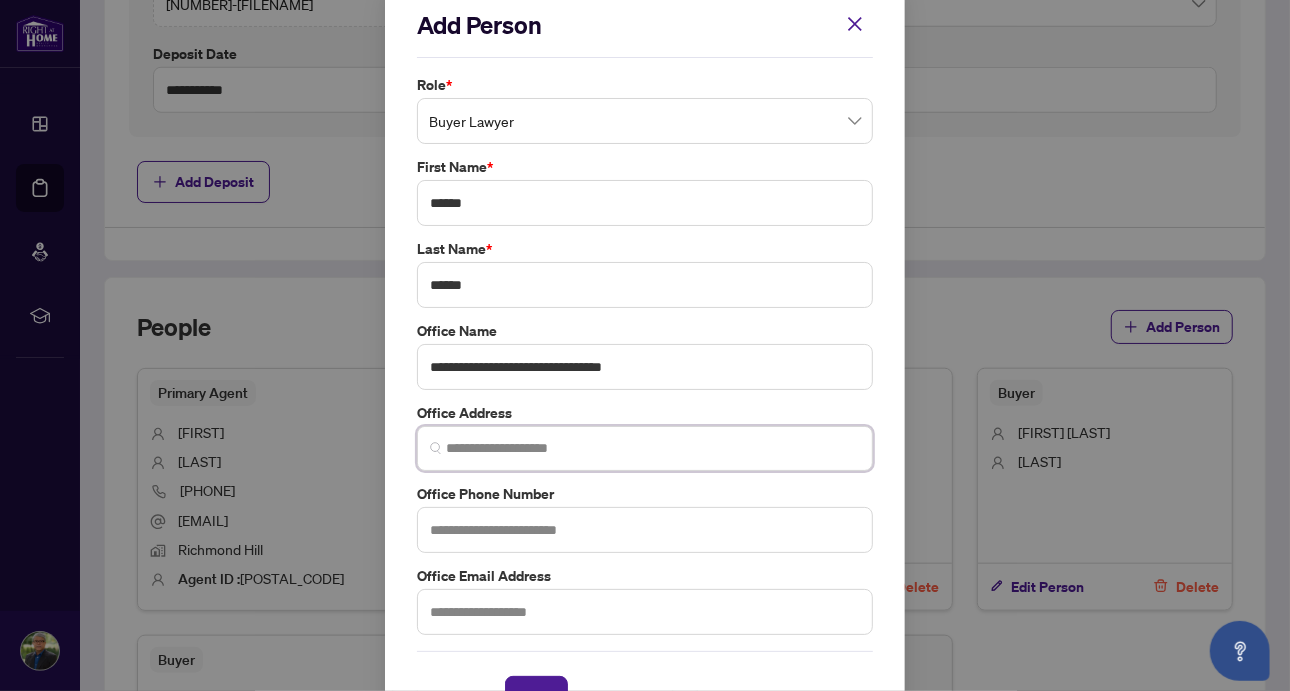 type on "**********" 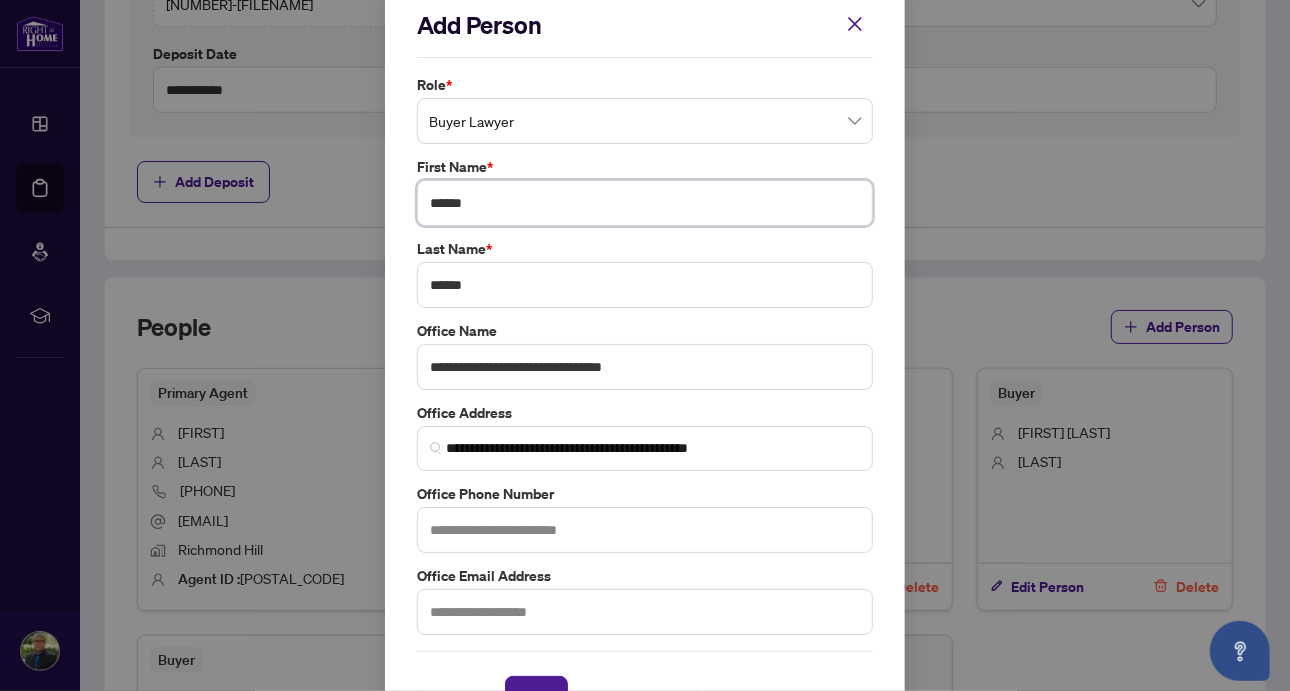 click on "******" at bounding box center [645, 203] 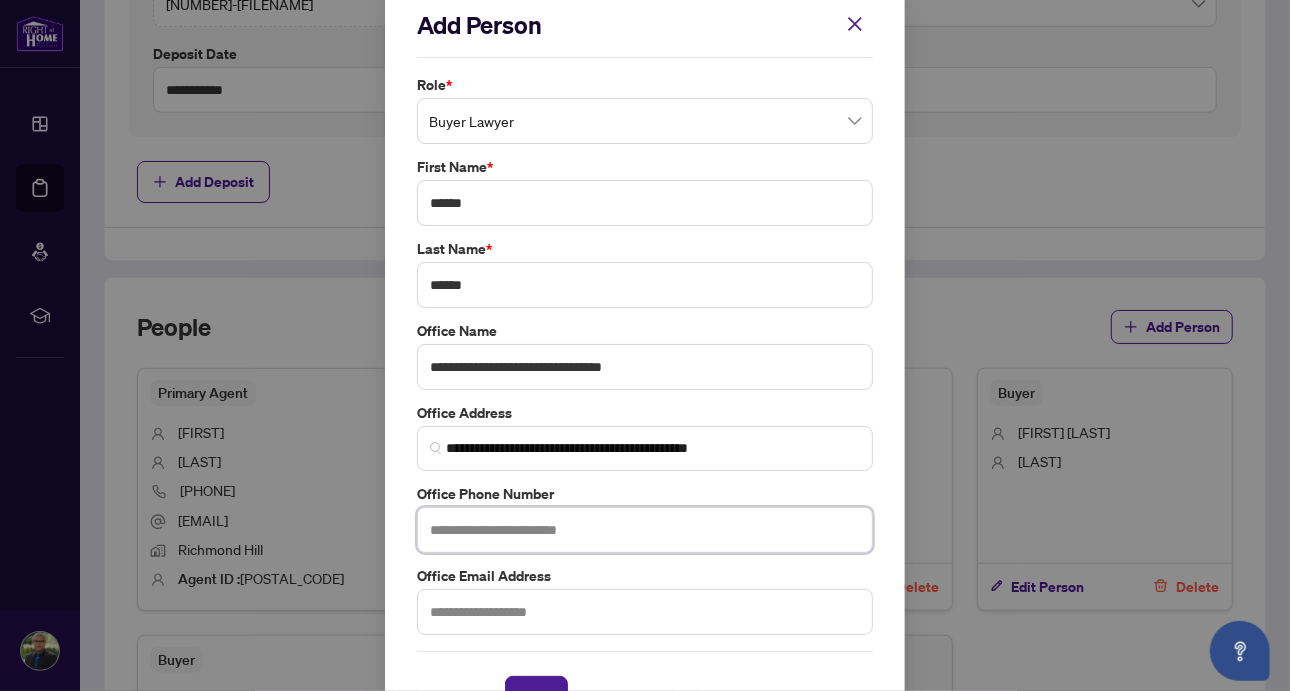 click at bounding box center (645, 530) 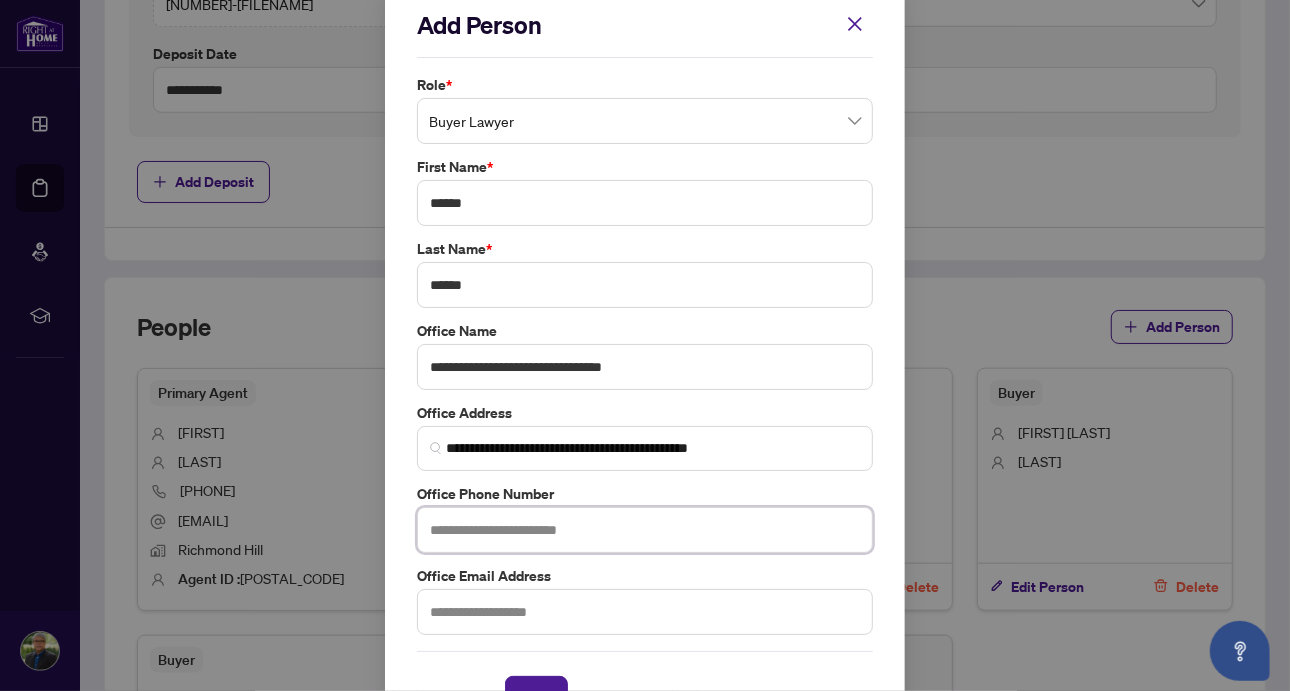 paste on "**********" 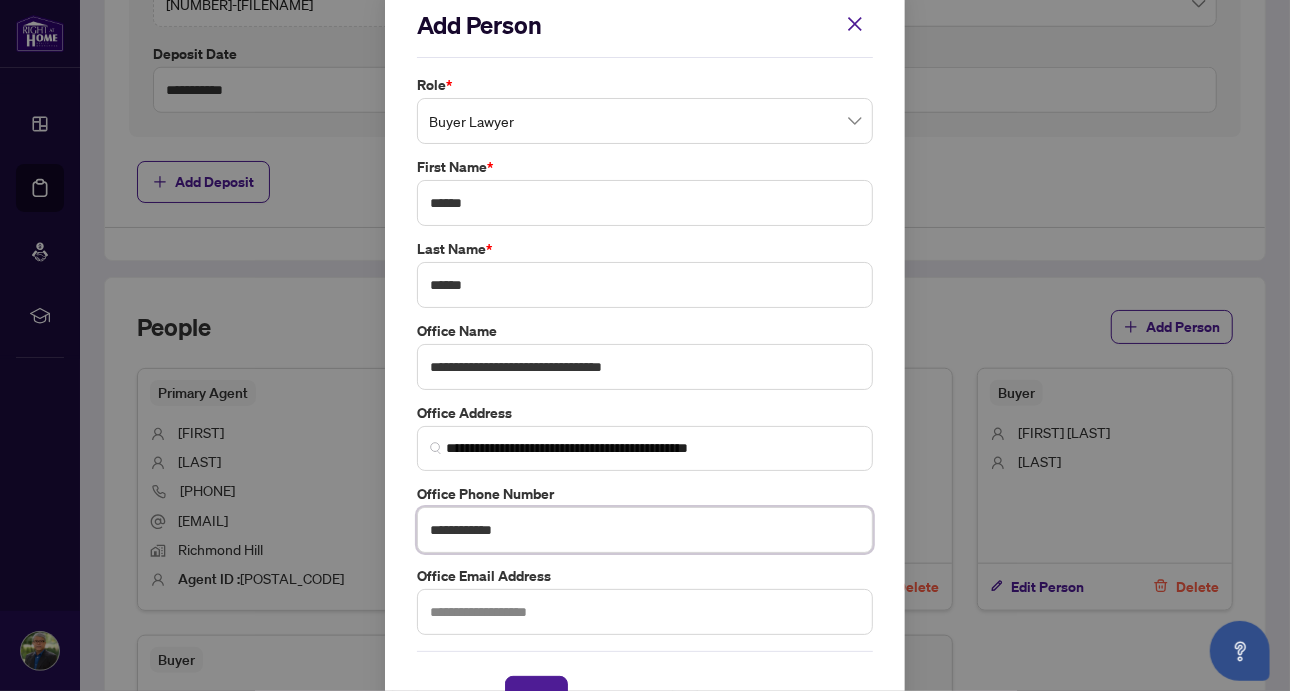 type on "**********" 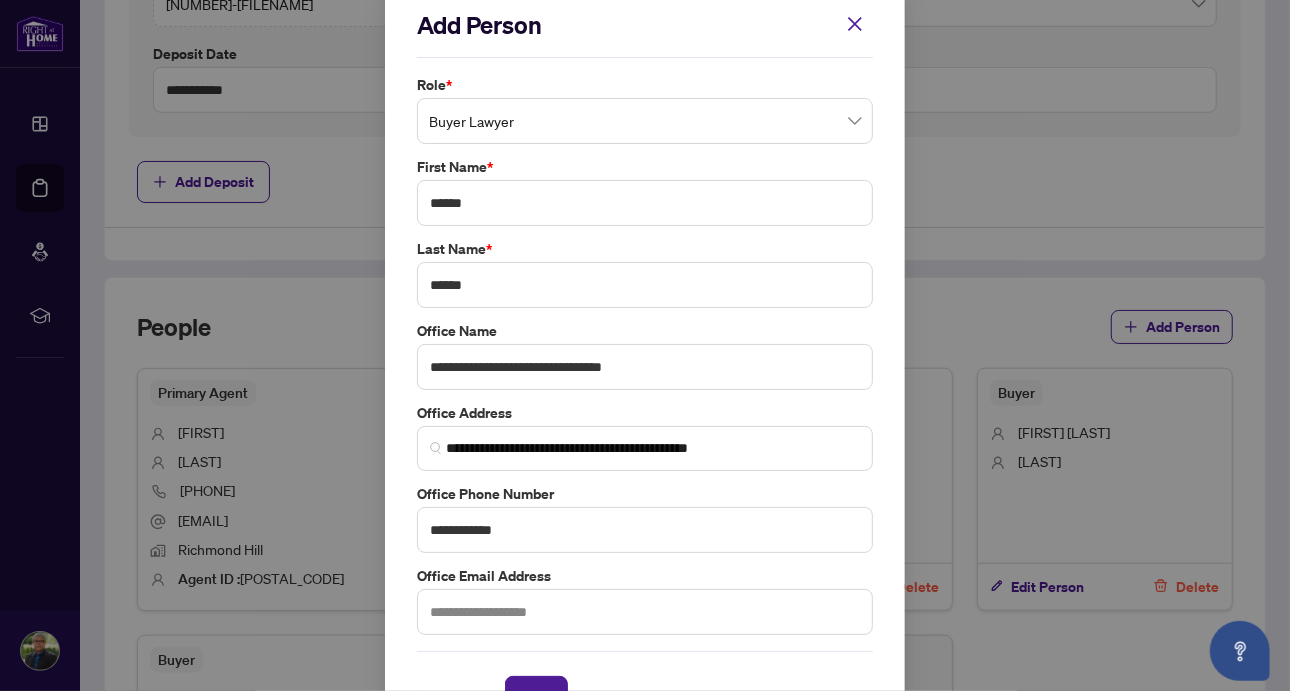 click on "**********" at bounding box center (645, 363) 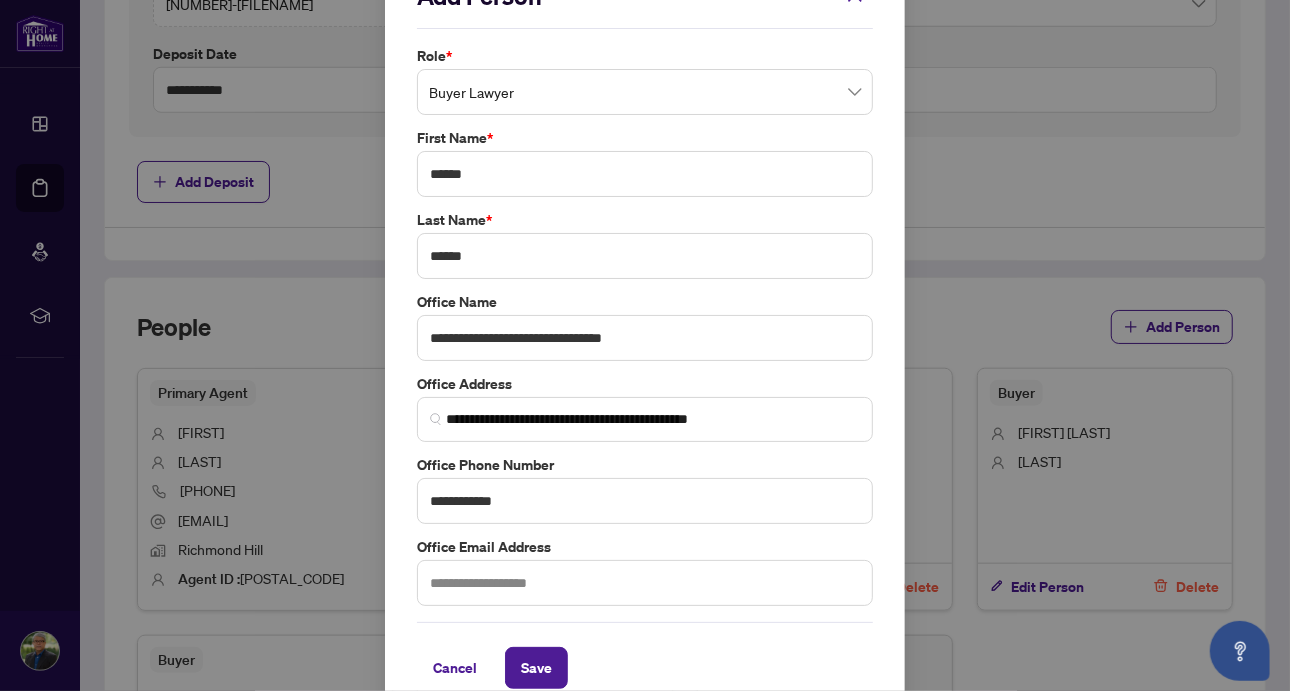 scroll, scrollTop: 74, scrollLeft: 0, axis: vertical 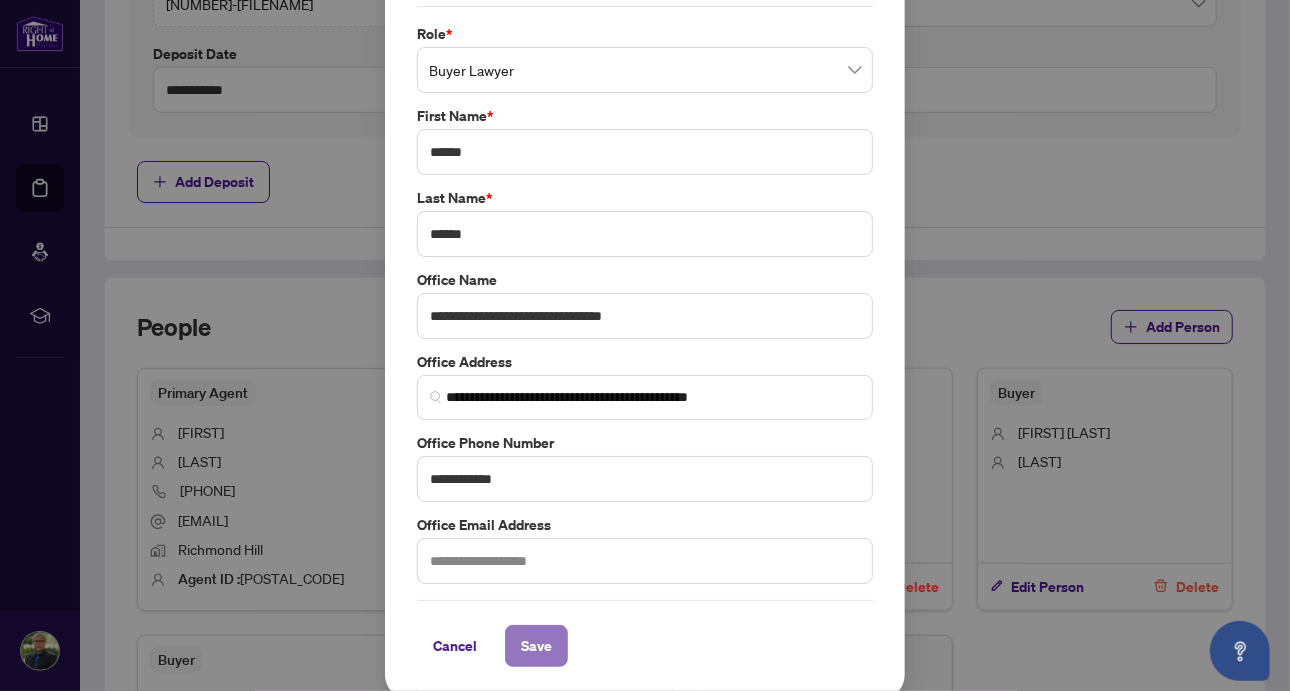 click on "Save" at bounding box center [536, 646] 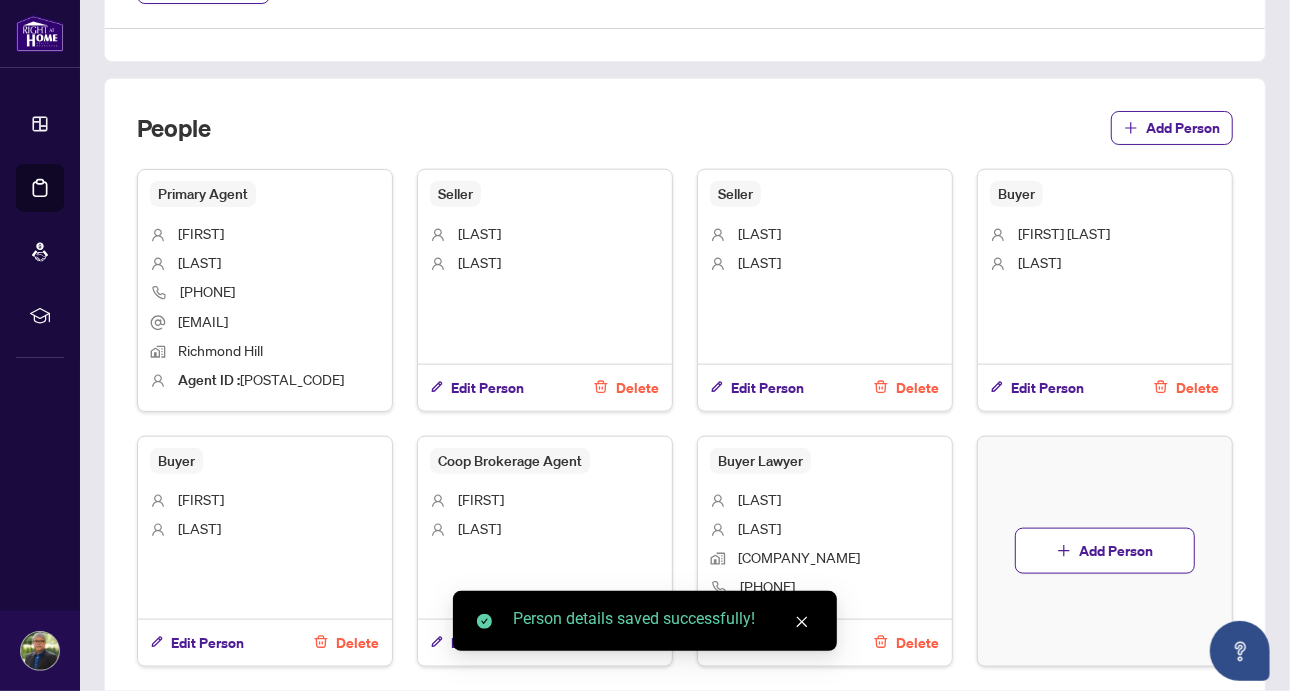 scroll, scrollTop: 1247, scrollLeft: 0, axis: vertical 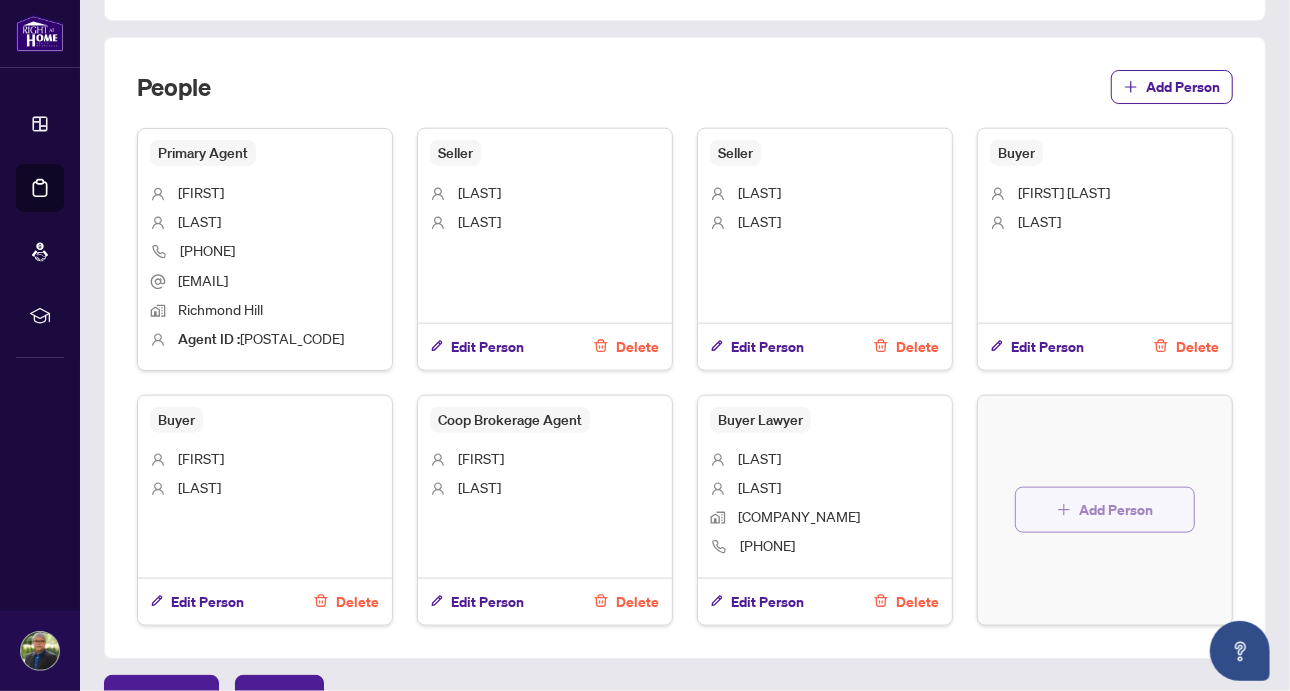 click on "Add Person" at bounding box center [1116, 510] 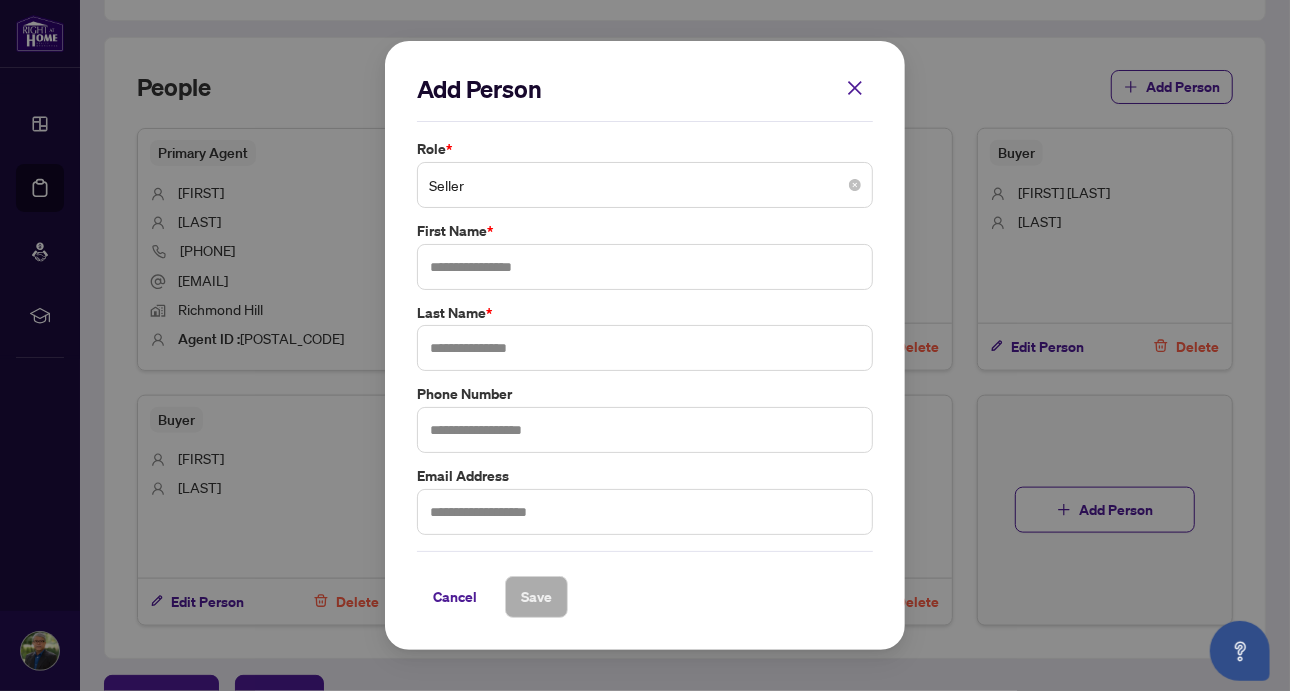 click on "Seller" at bounding box center (645, 185) 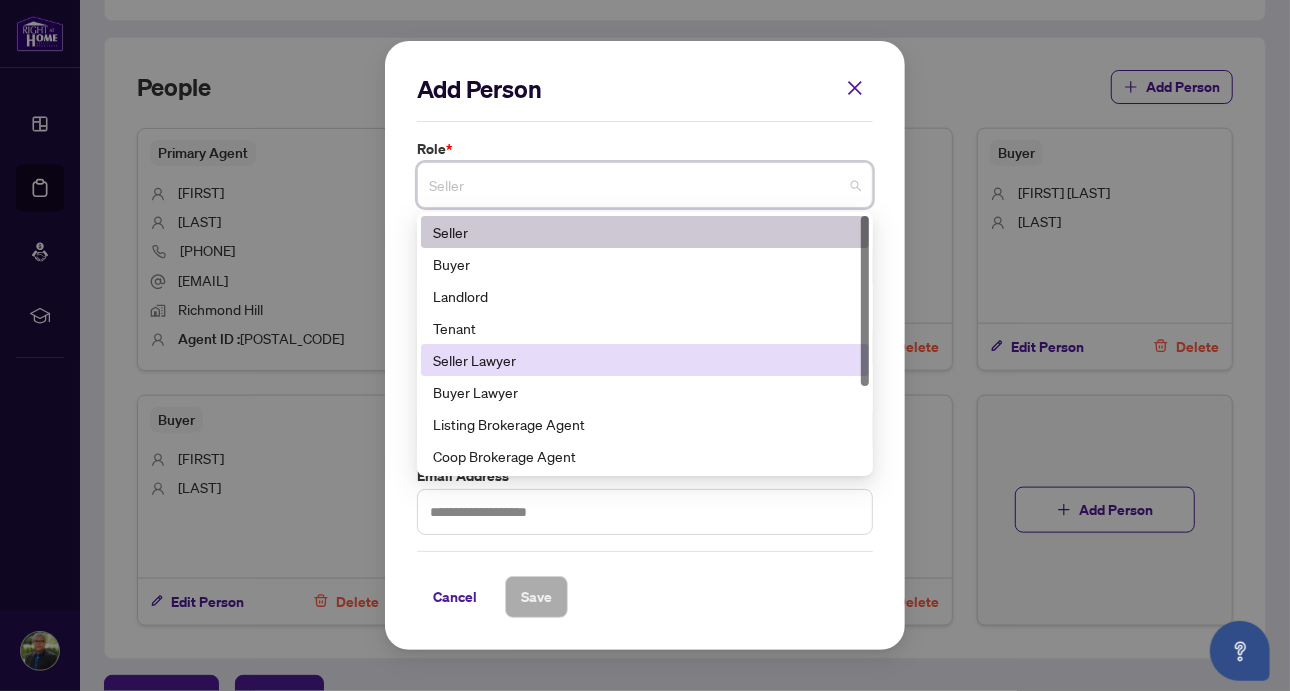 click on "Seller Lawyer" at bounding box center (645, 360) 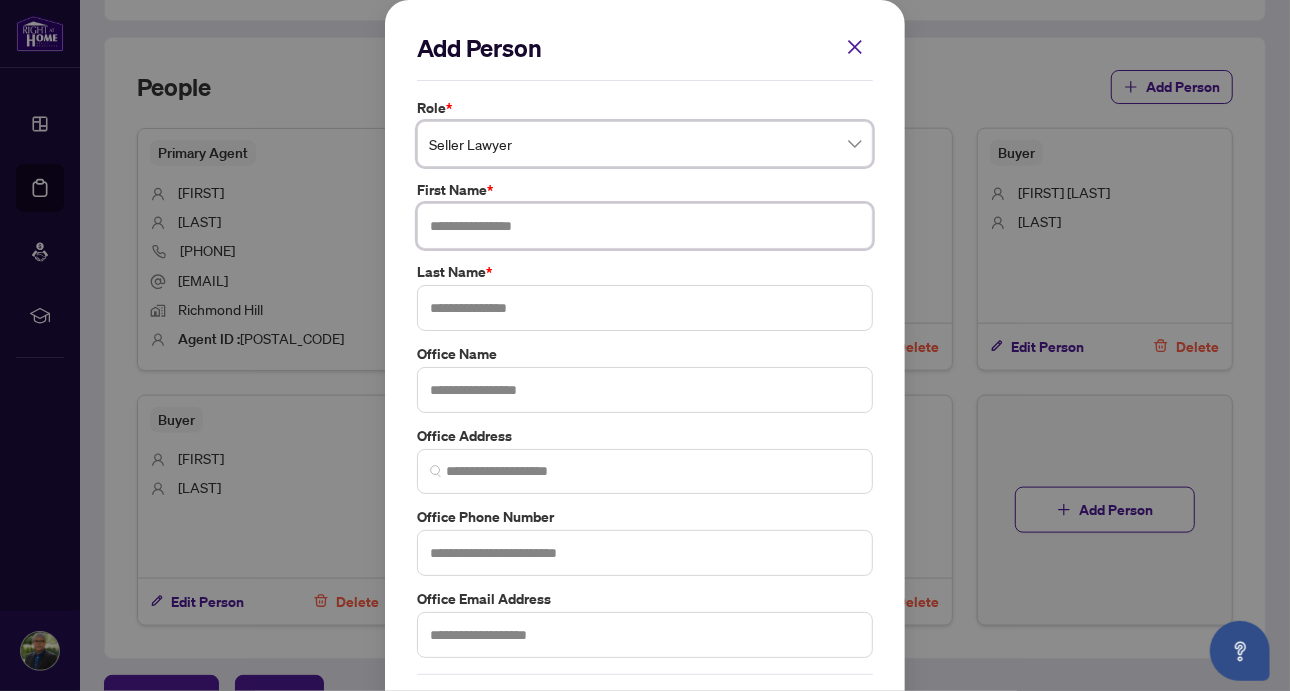 click at bounding box center (645, 226) 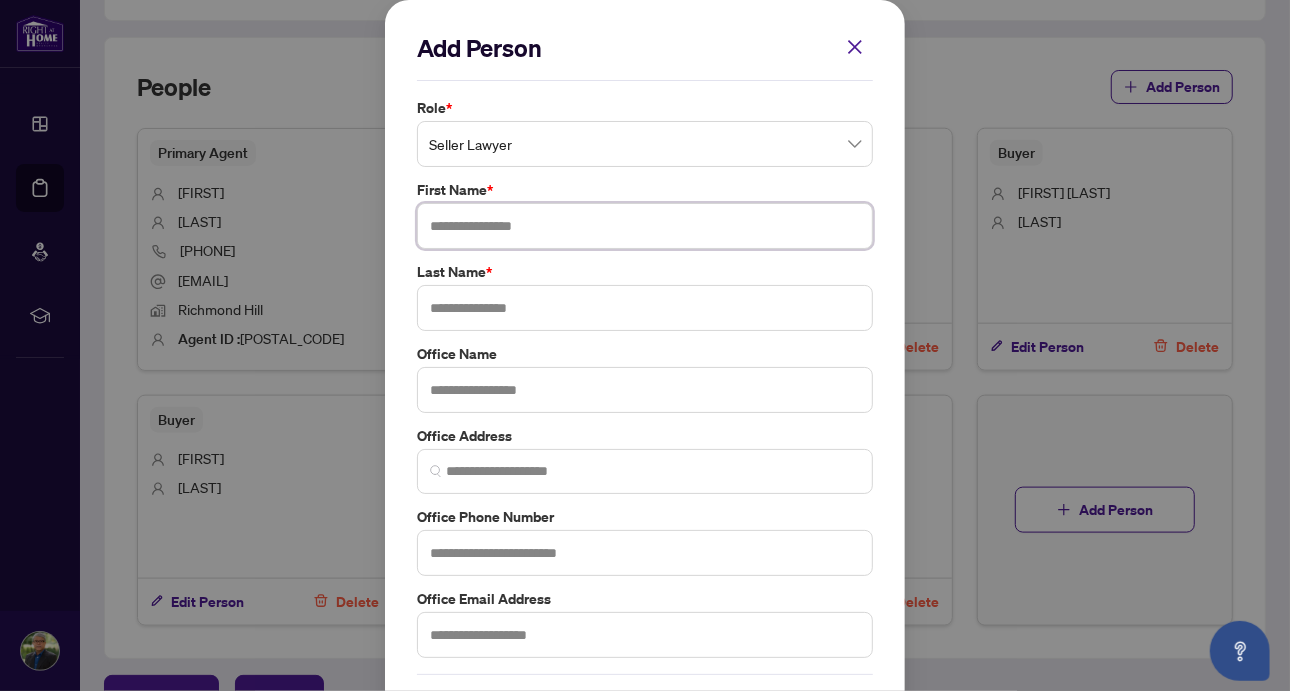 paste on "**********" 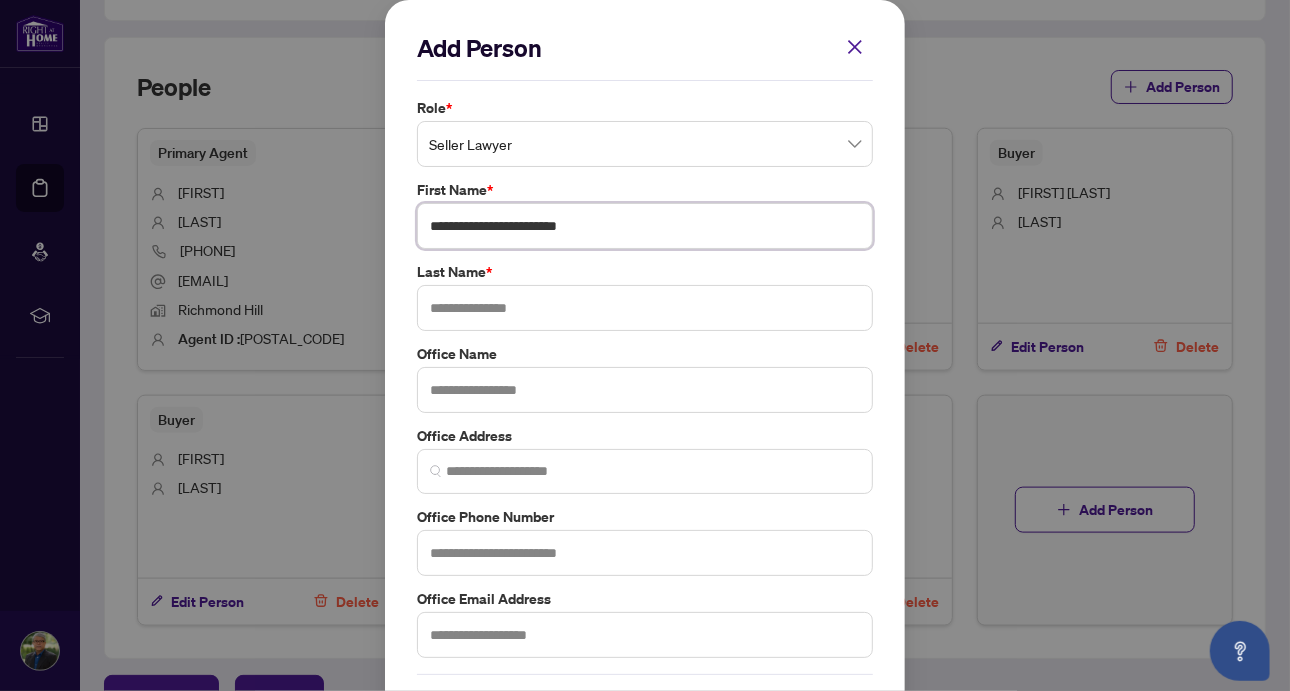 type on "**********" 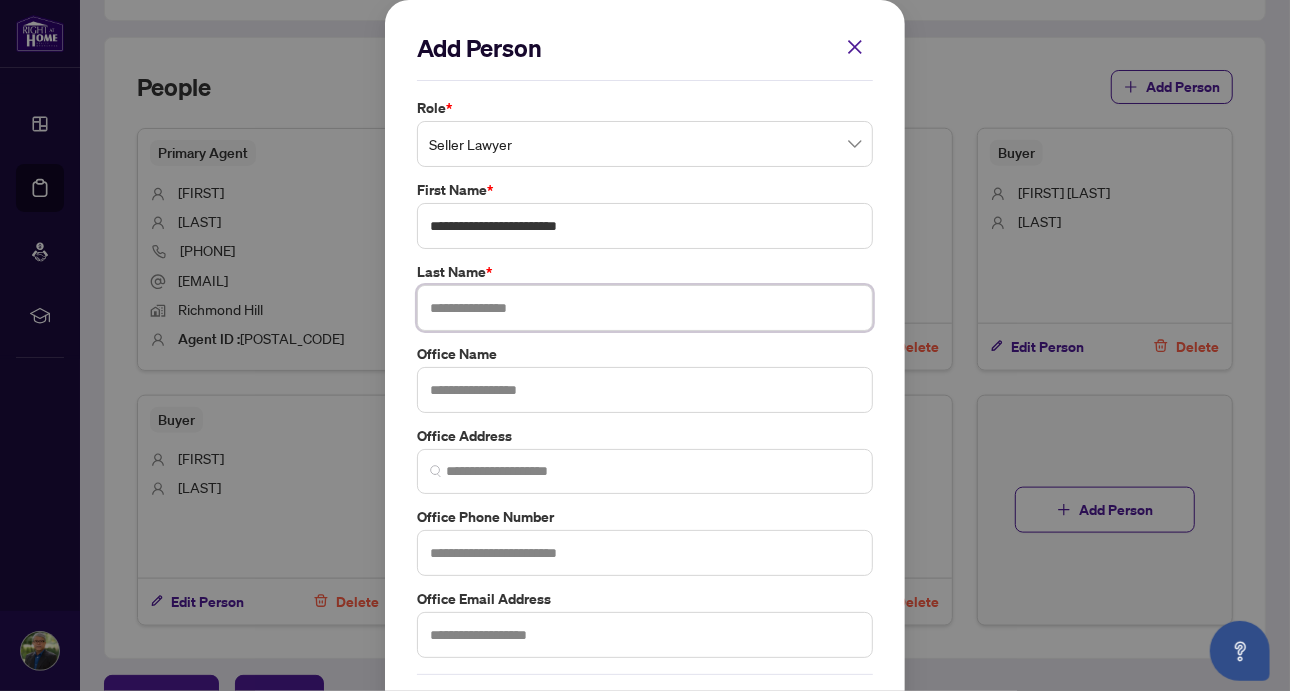click at bounding box center (645, 308) 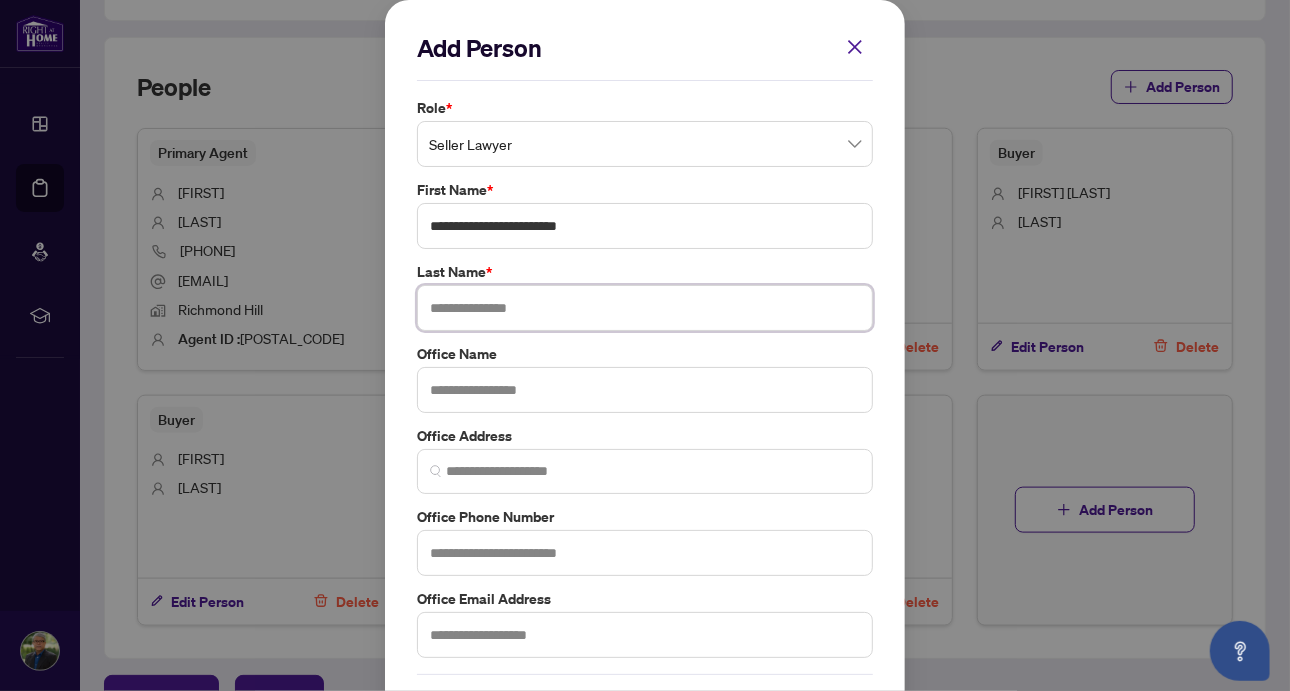 paste on "**********" 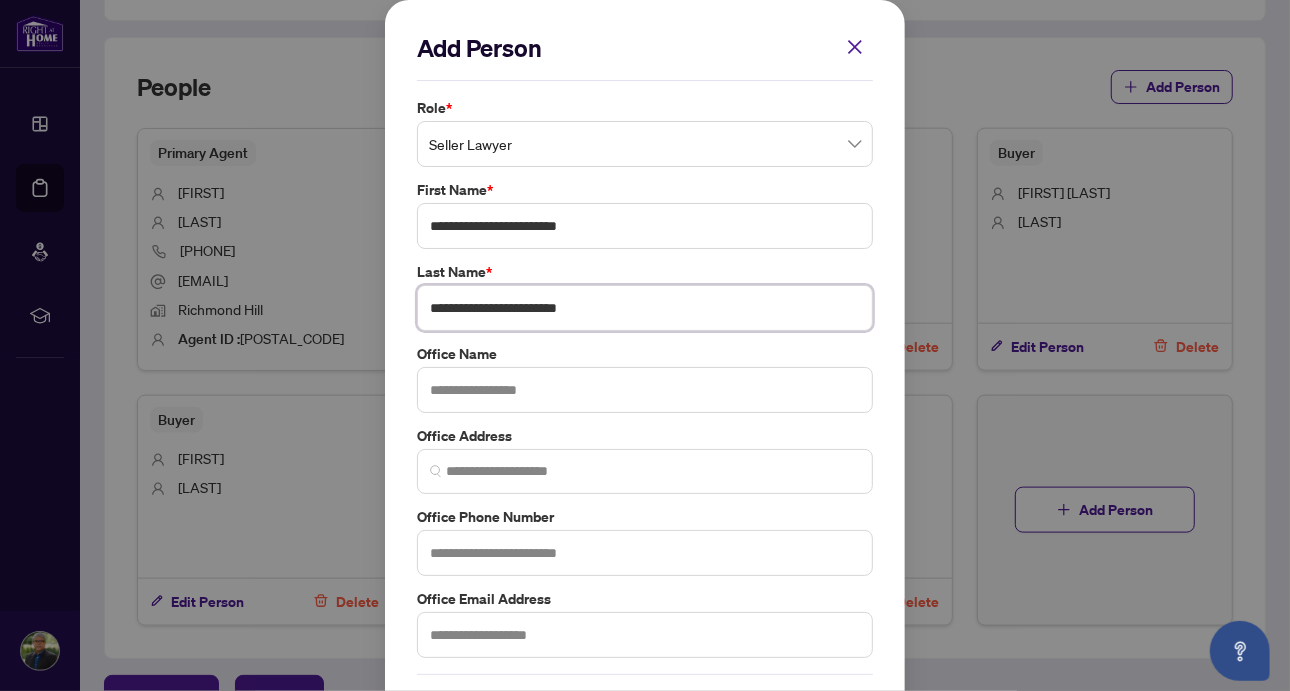type on "**********" 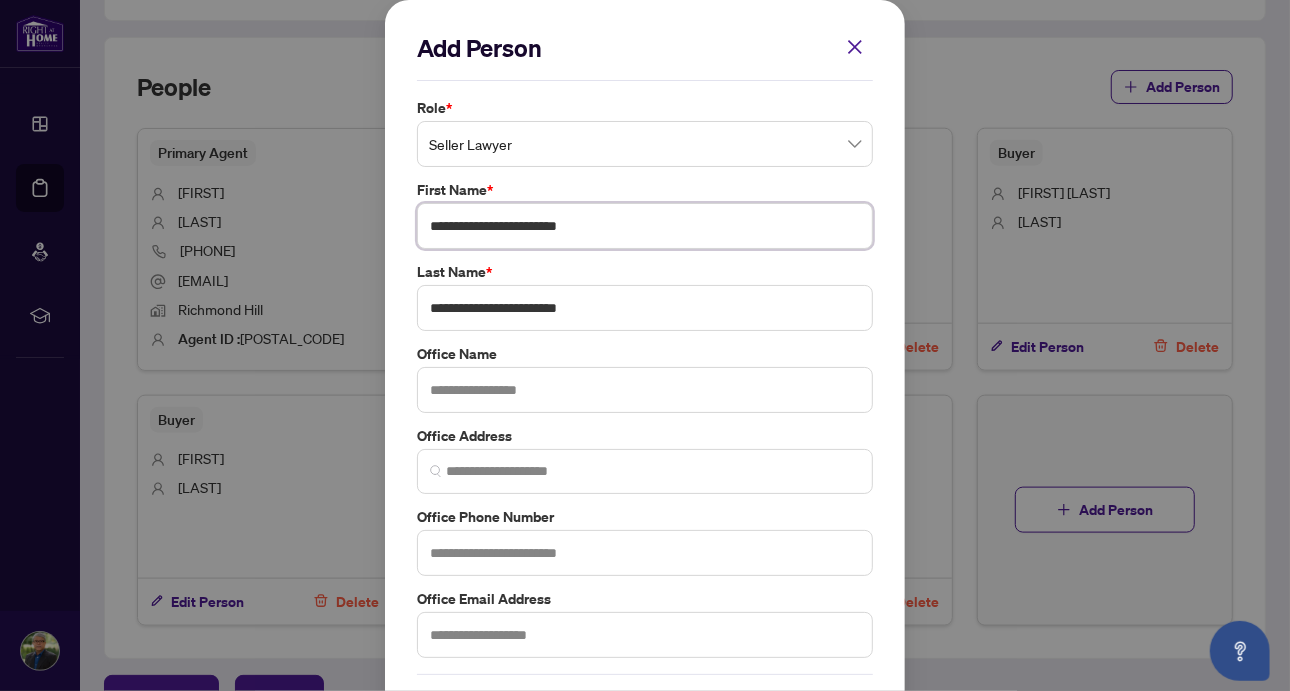 click on "**********" at bounding box center [645, 226] 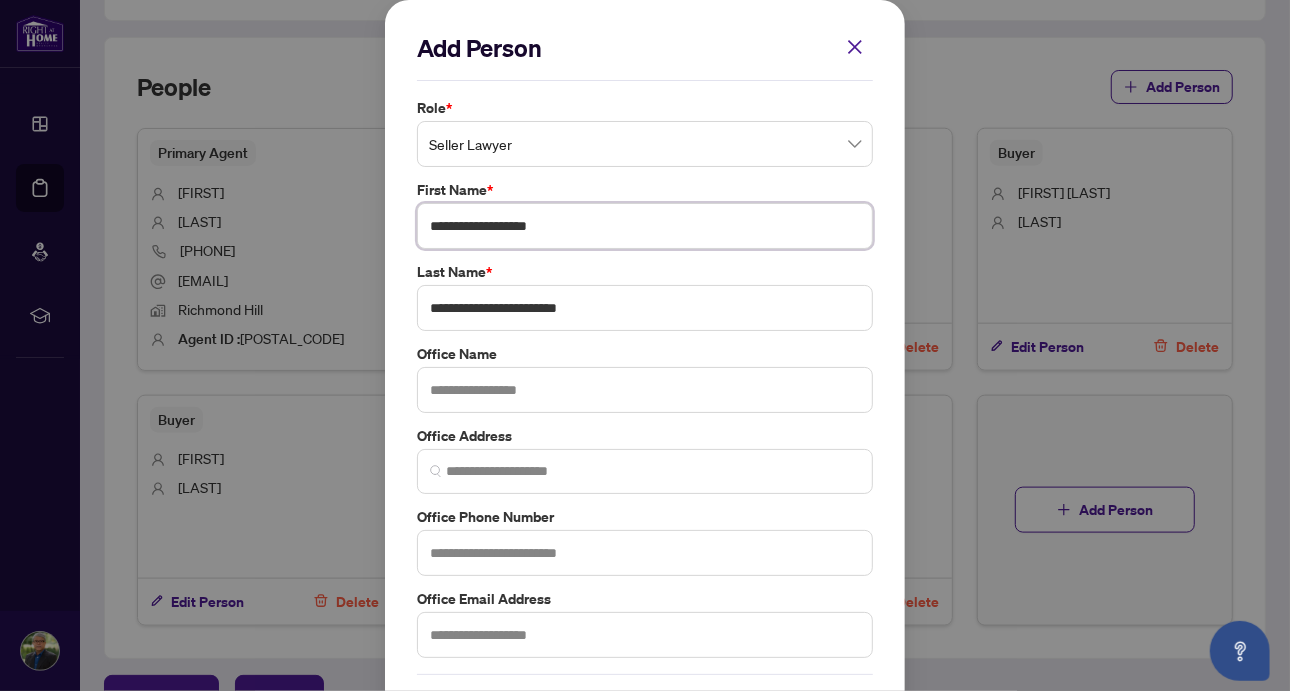 type on "**********" 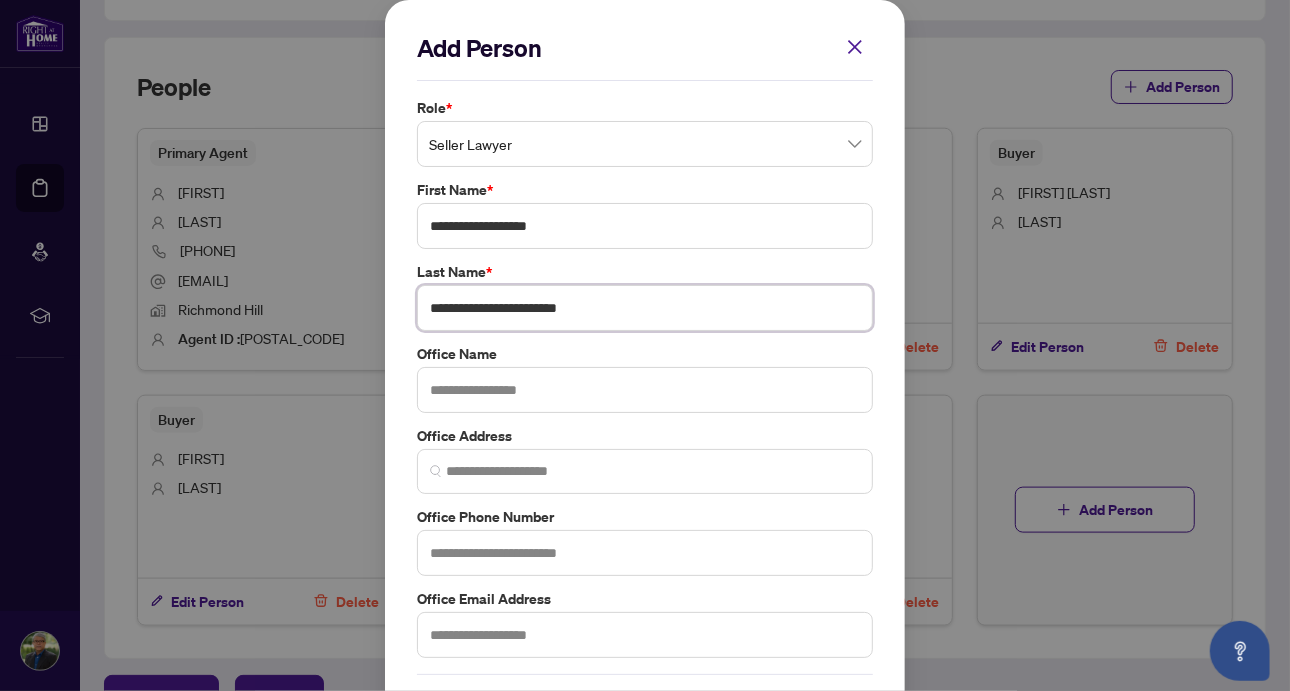 click on "**********" at bounding box center (645, 308) 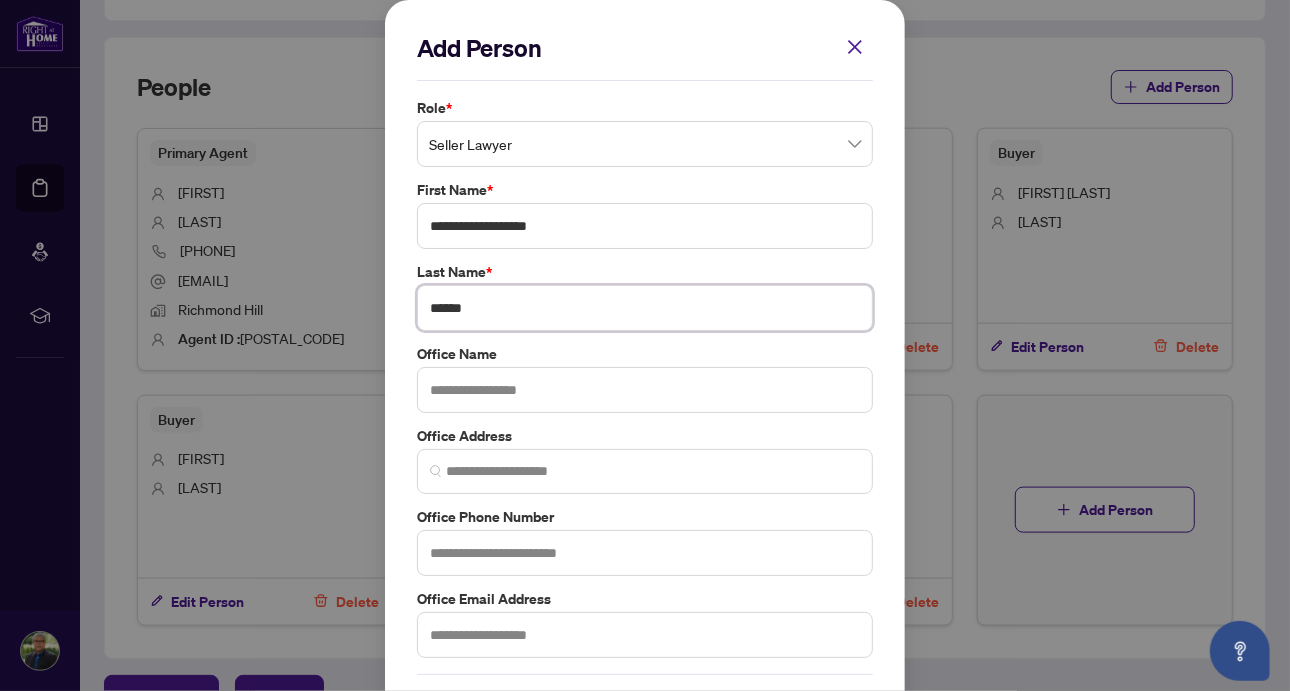 type on "******" 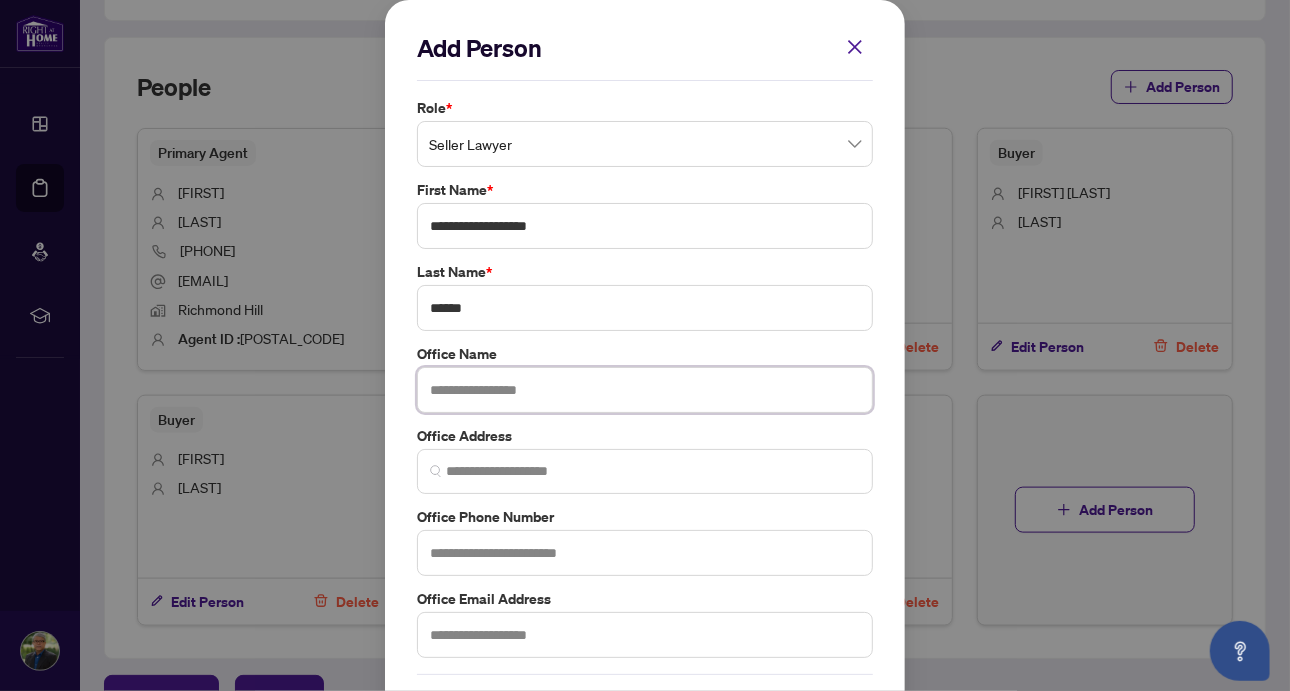 click at bounding box center (645, 390) 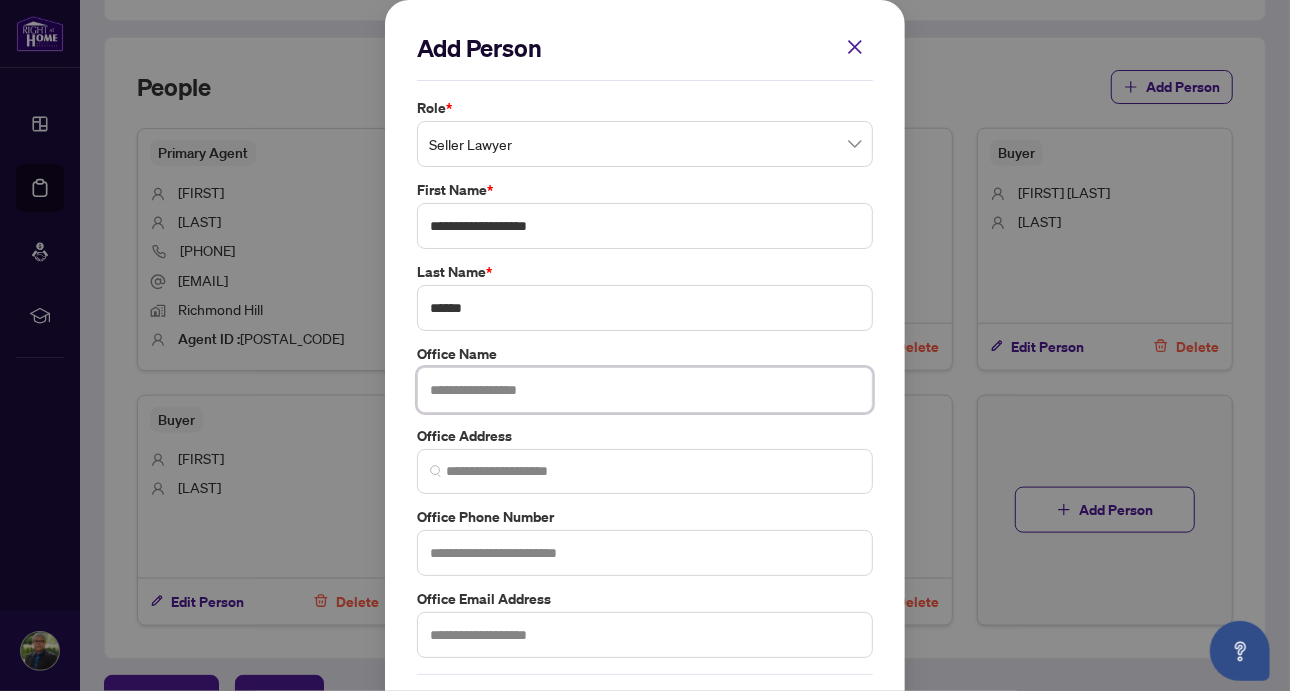 paste on "**********" 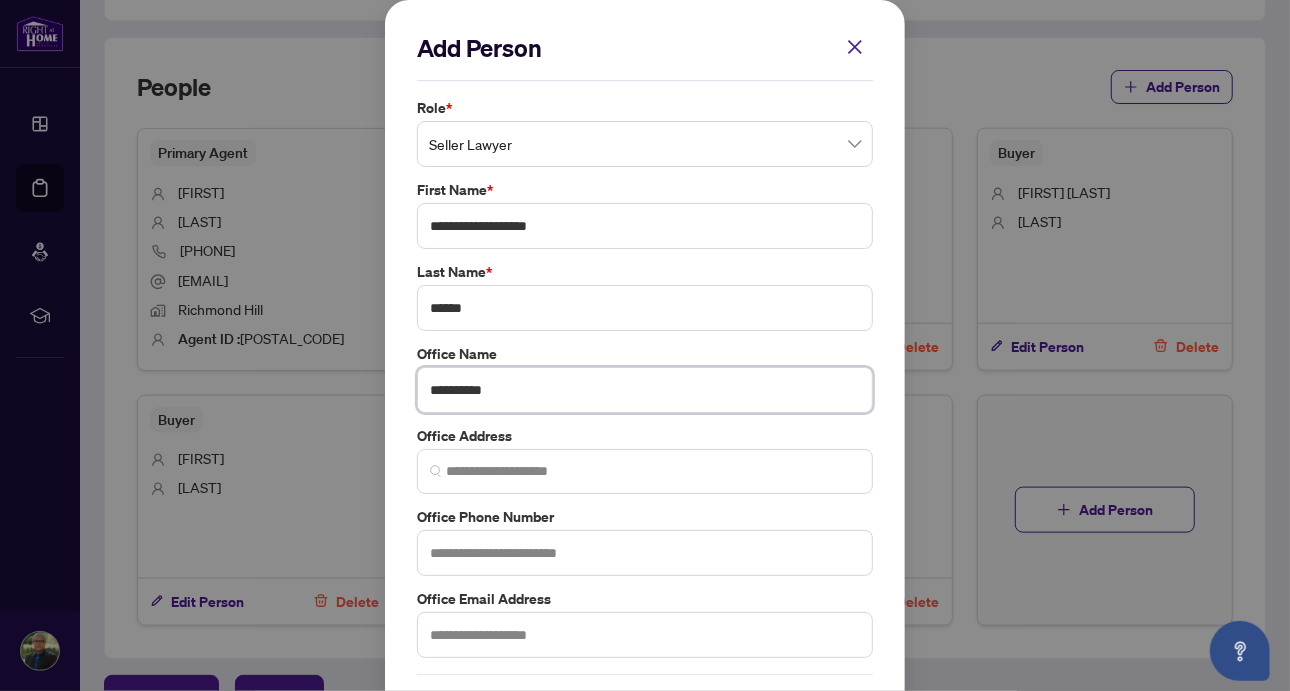 type on "**********" 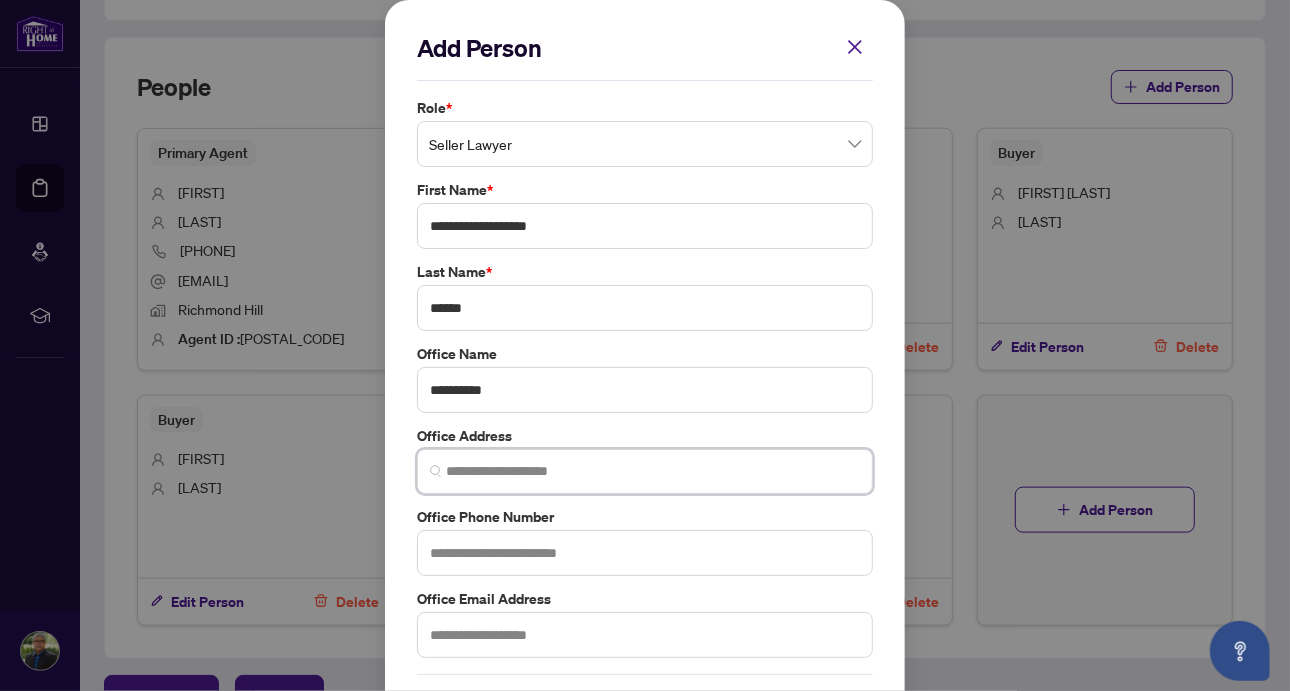 click at bounding box center [653, 471] 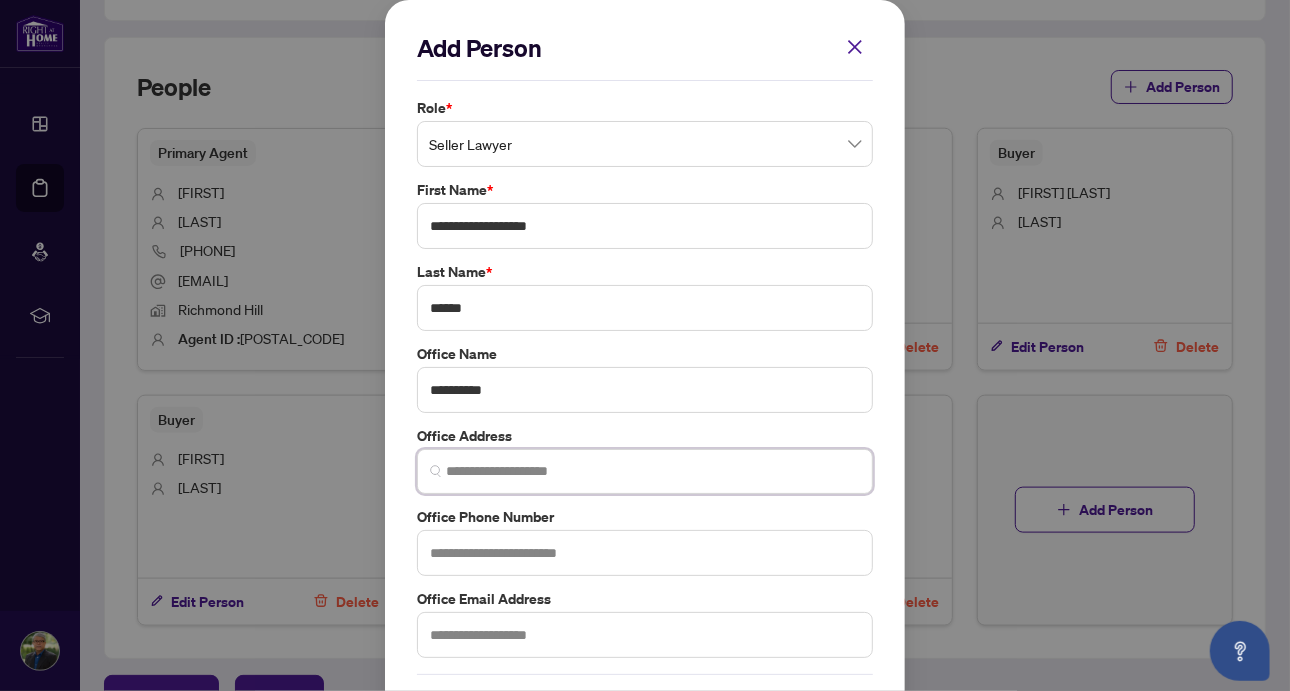 paste on "**********" 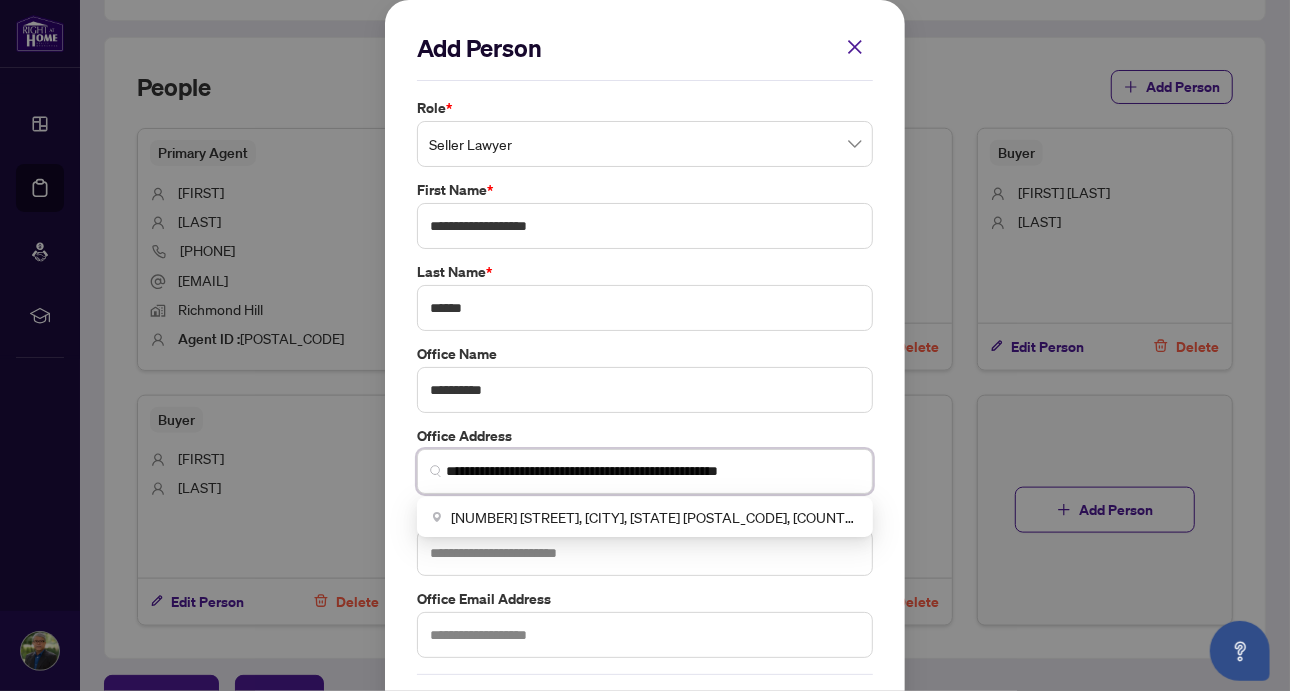 type on "**********" 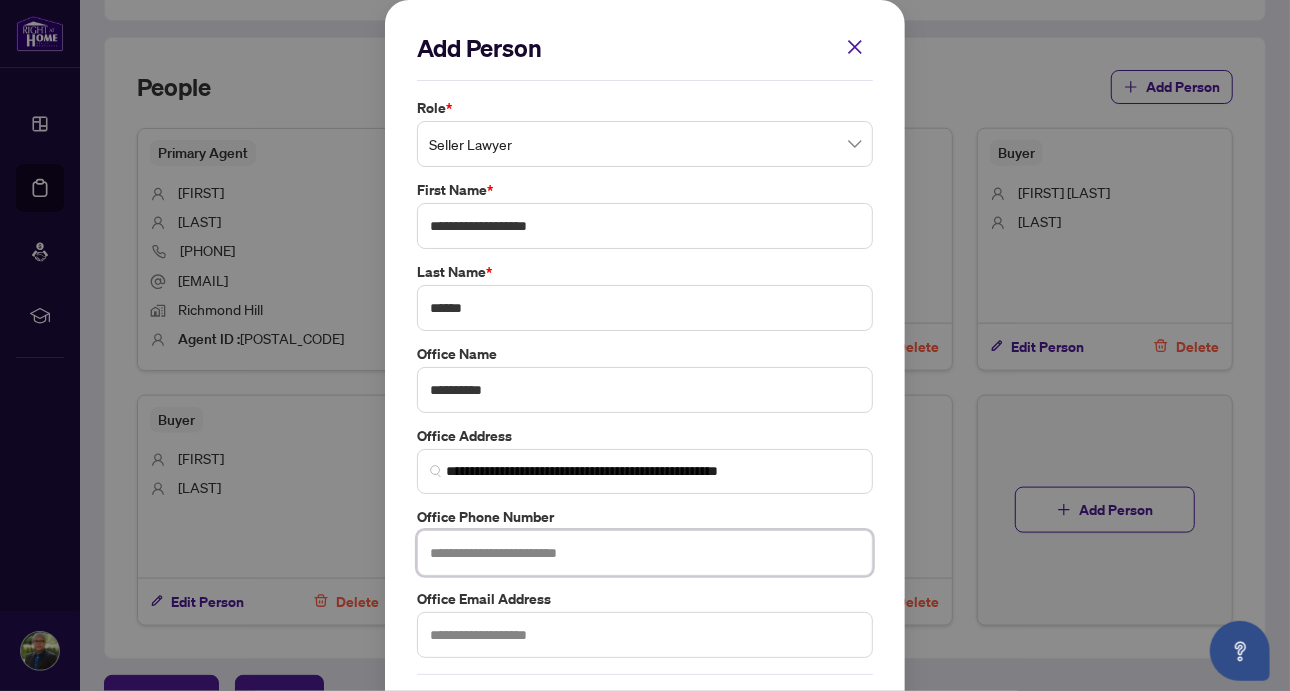 click at bounding box center [645, 553] 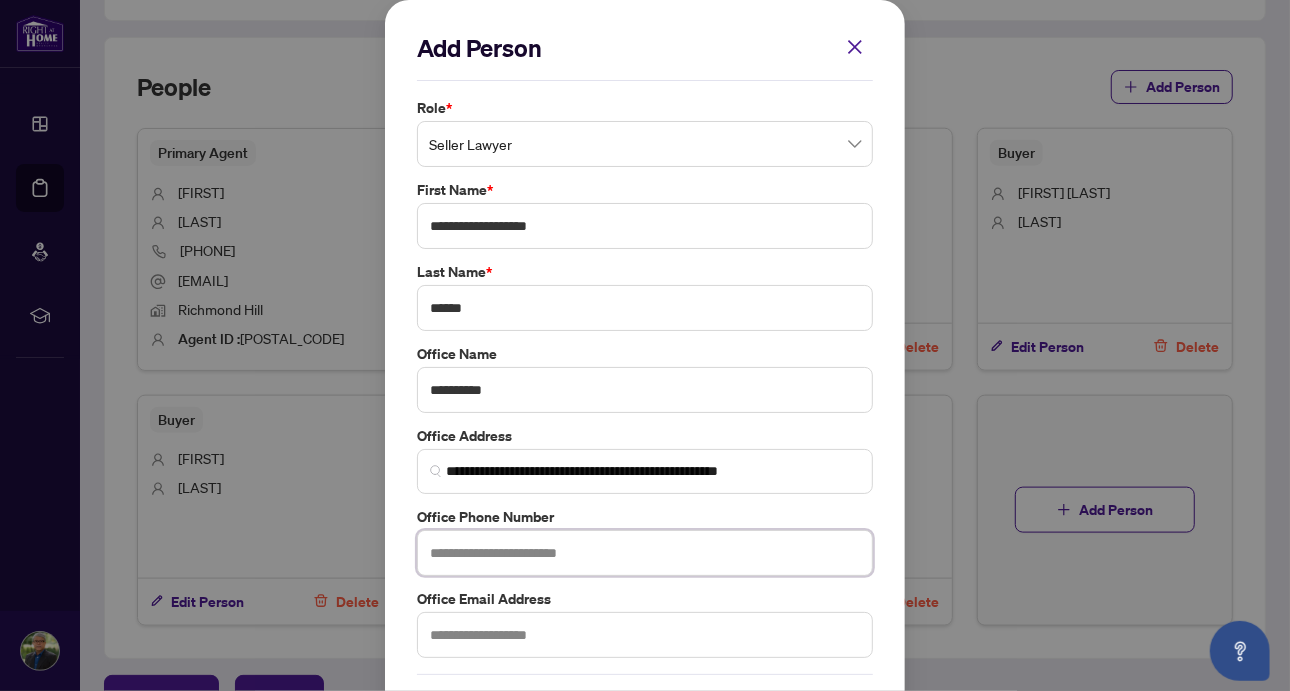 paste on "**********" 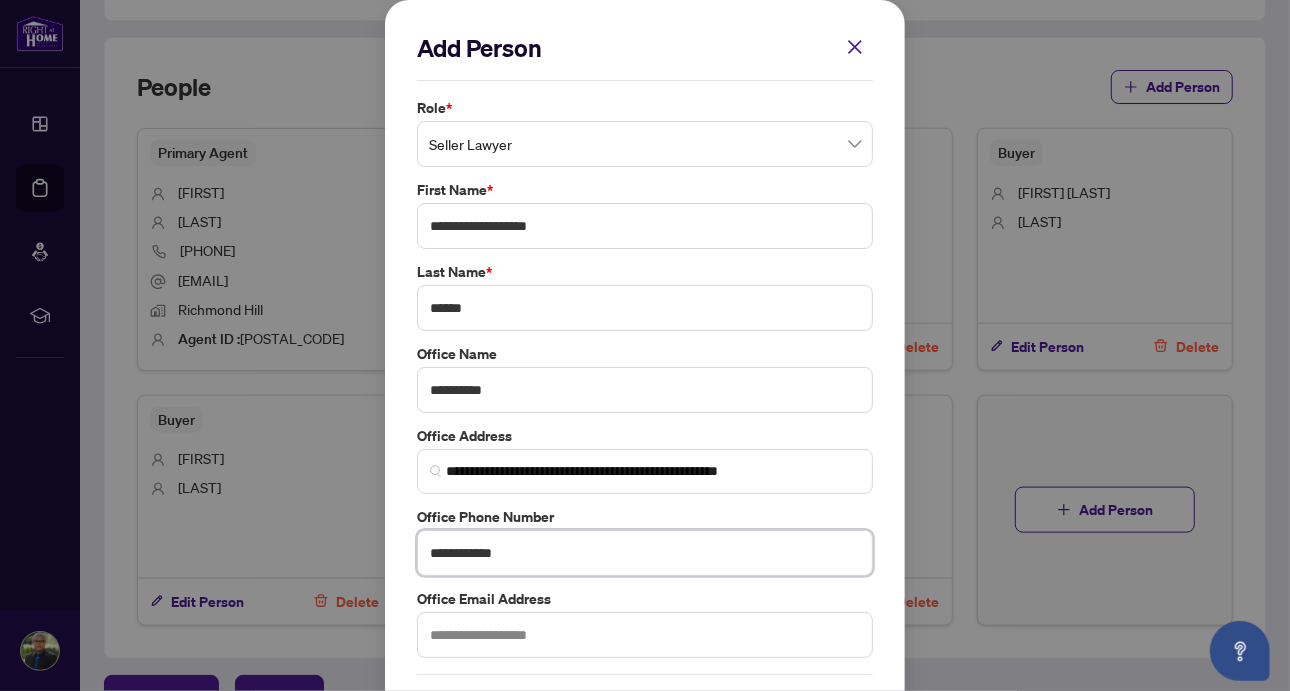 type on "**********" 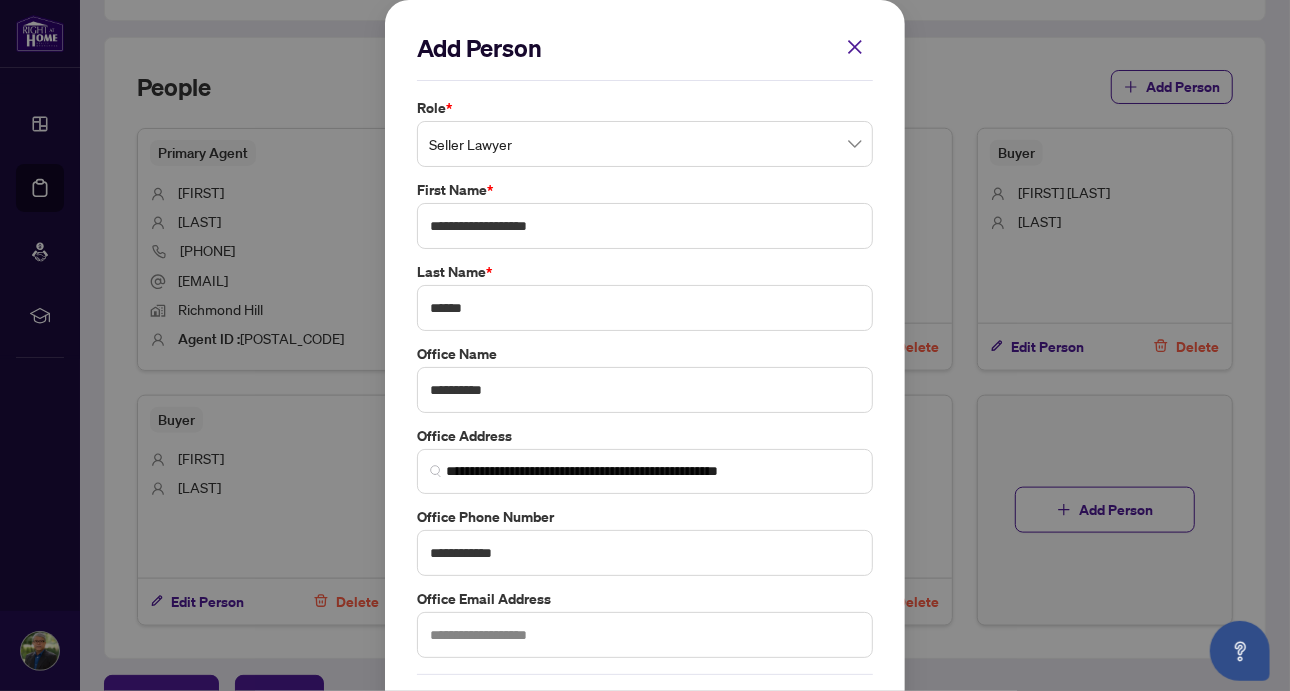 click on "**********" at bounding box center (645, 541) 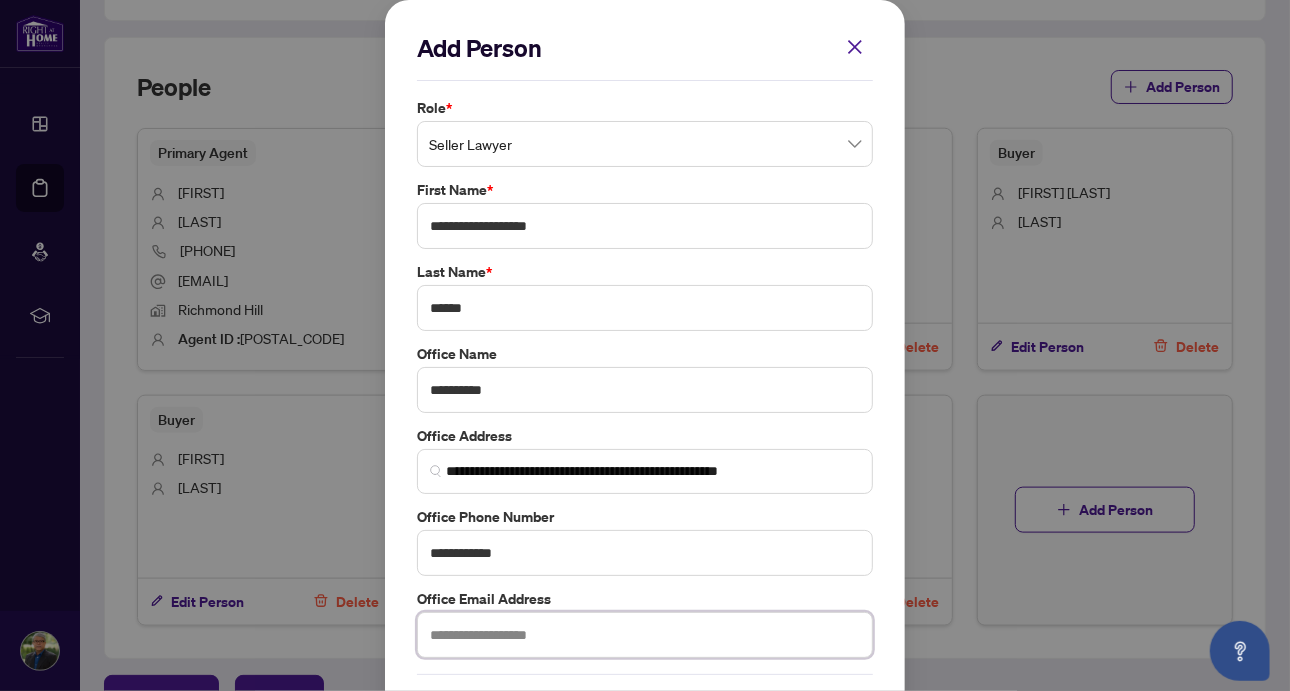 click at bounding box center (645, 635) 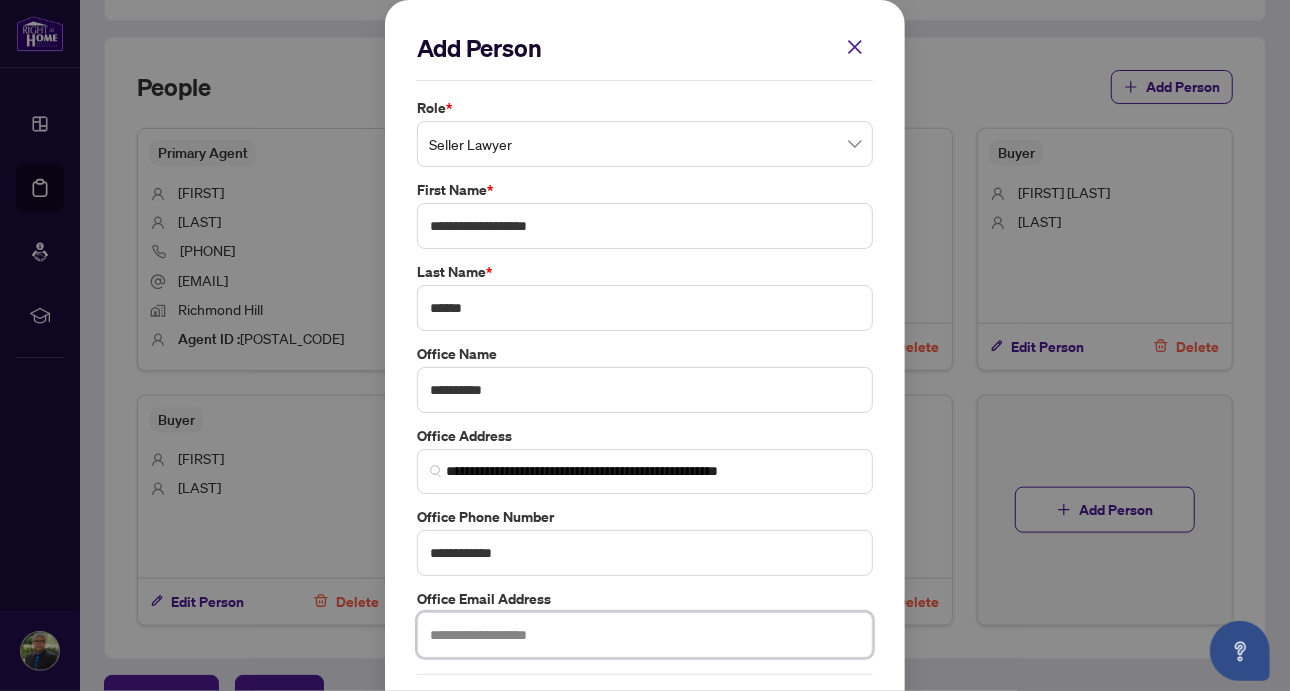 paste on "**********" 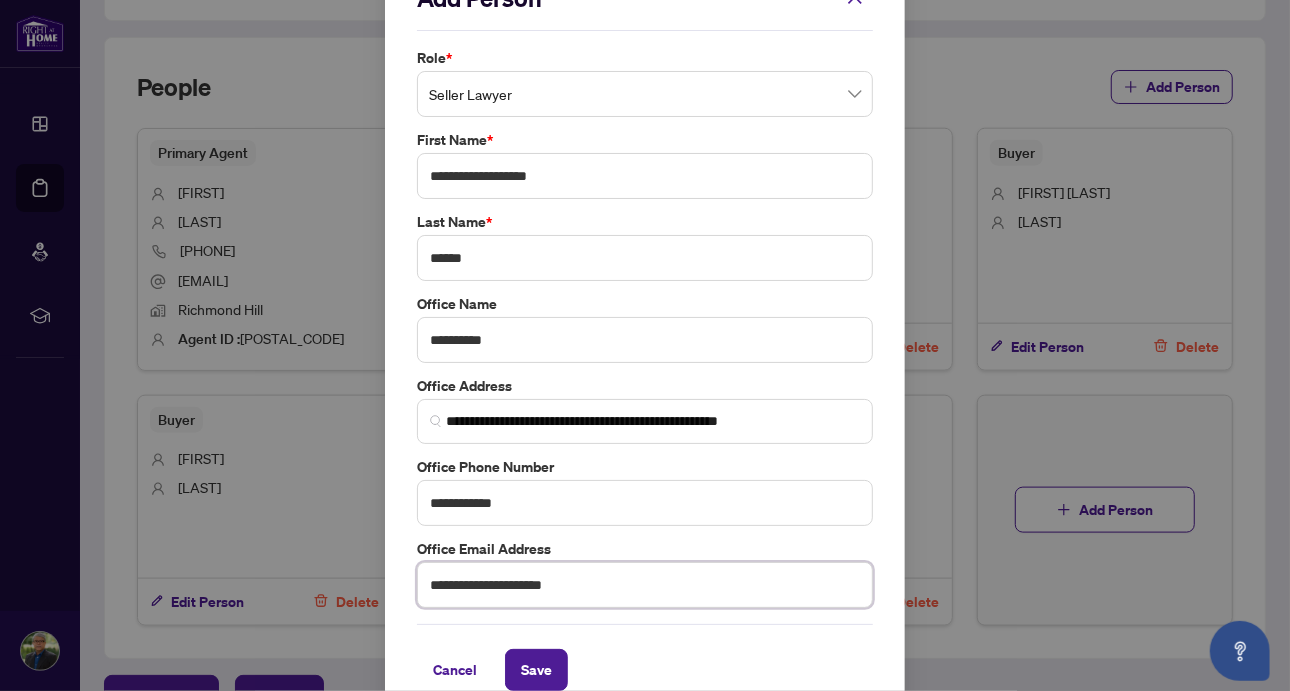 scroll, scrollTop: 74, scrollLeft: 0, axis: vertical 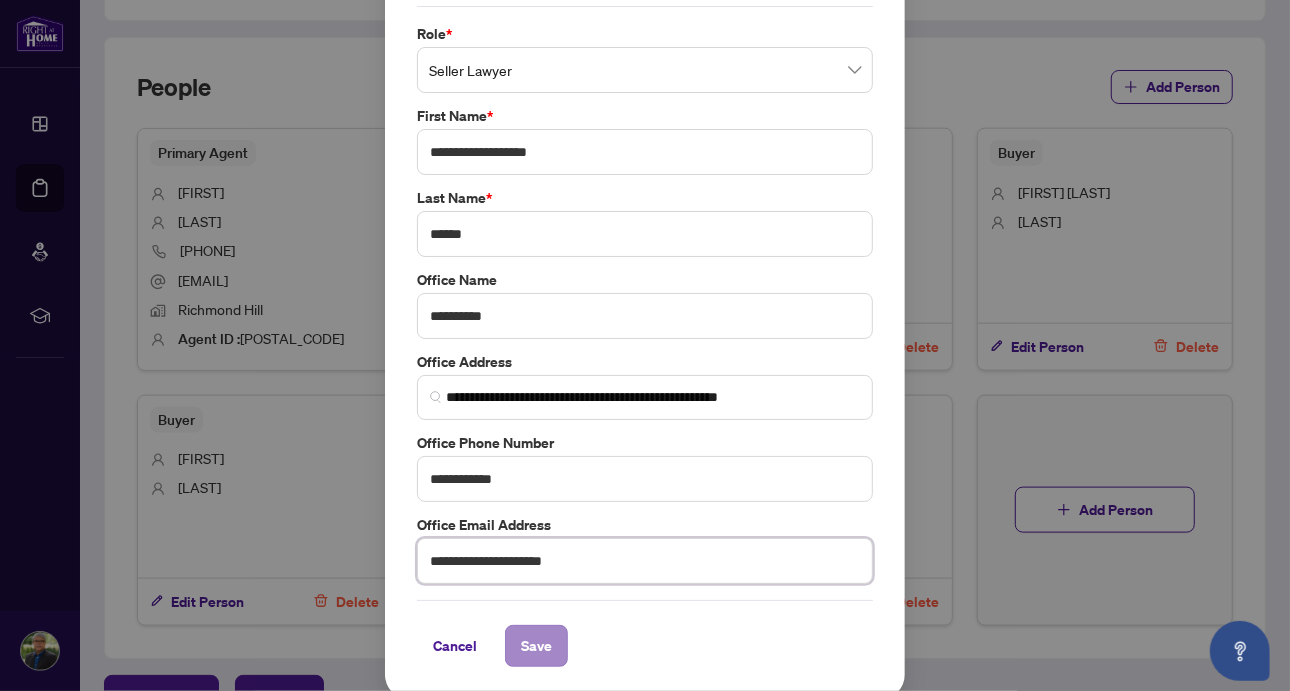 type on "**********" 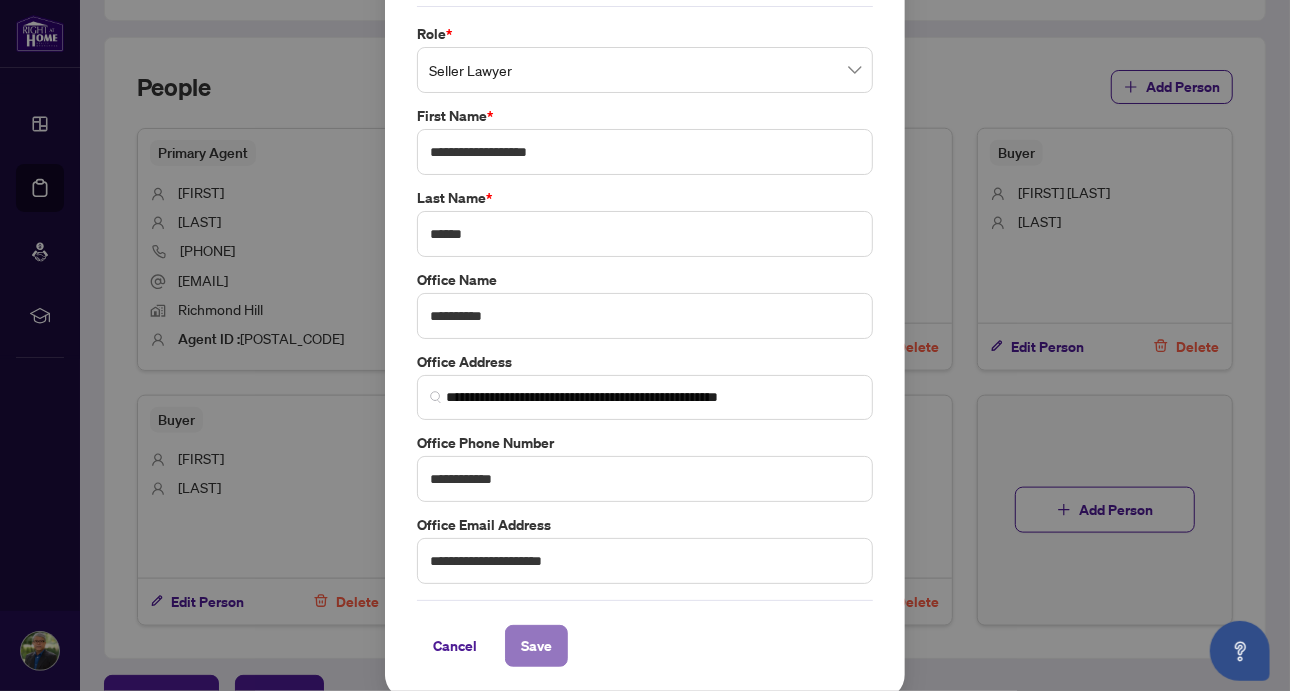 click on "Save" at bounding box center [536, 646] 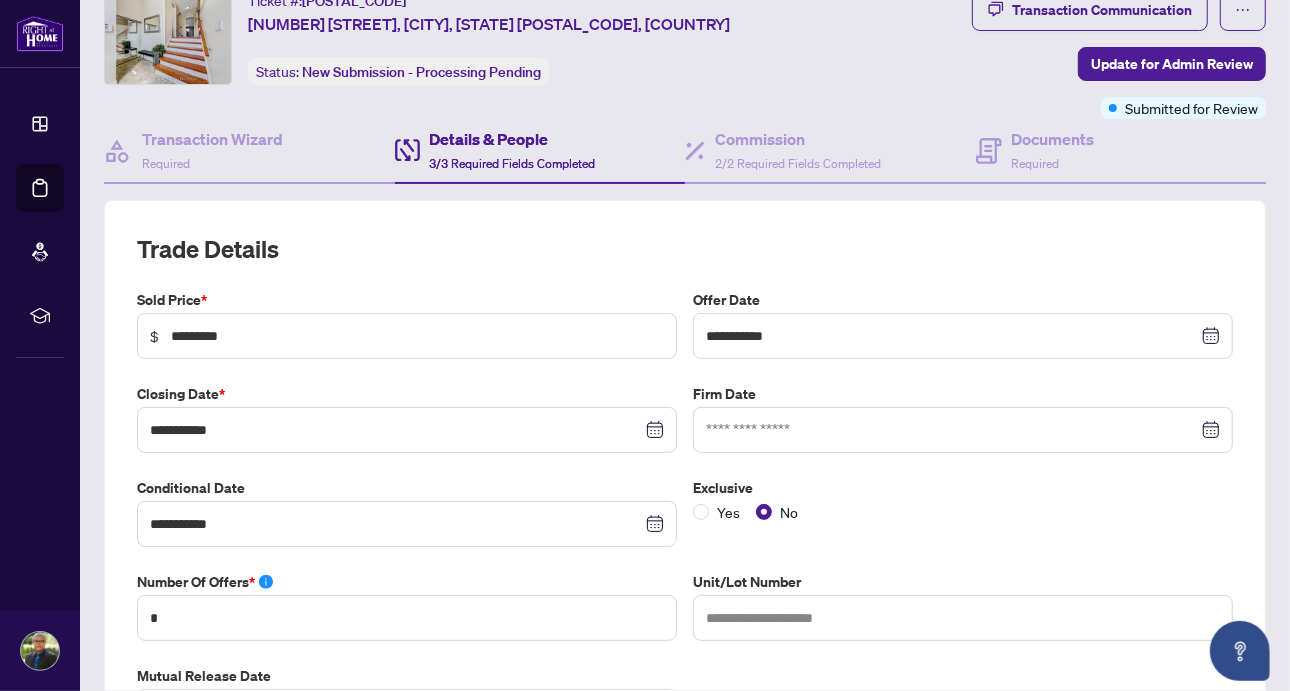 scroll, scrollTop: 86, scrollLeft: 0, axis: vertical 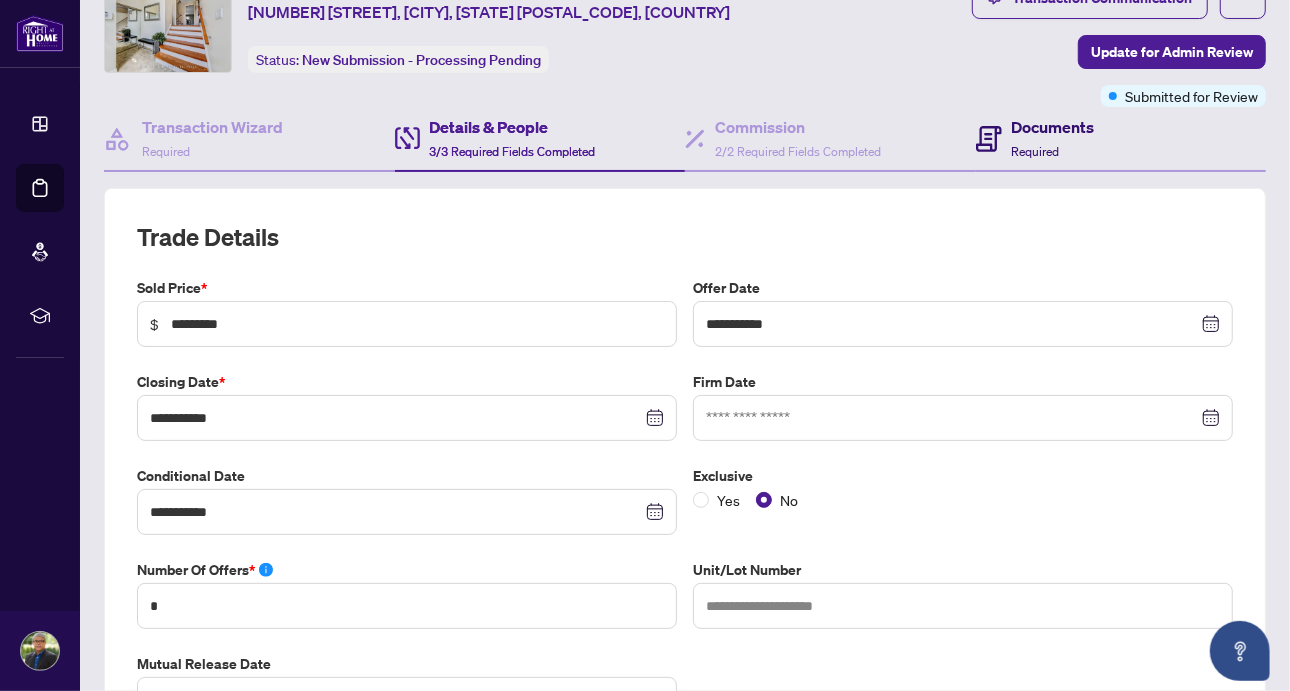 click on "Documents" at bounding box center (1053, 127) 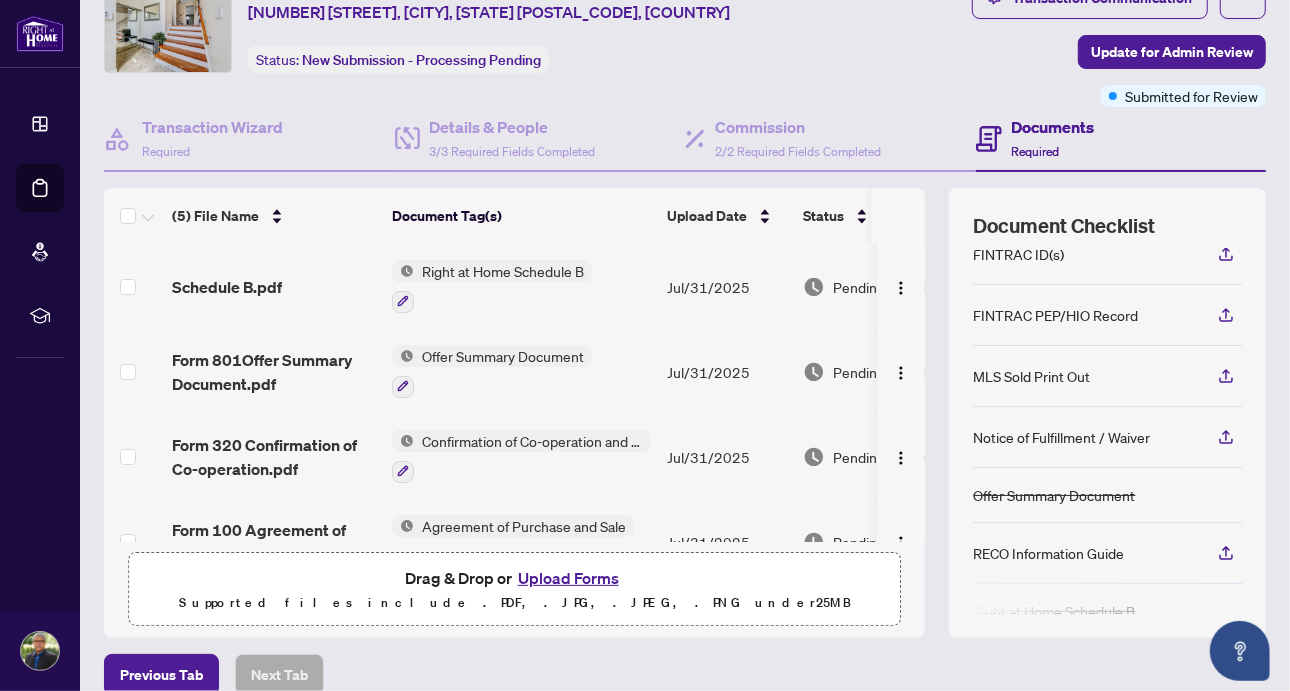 scroll, scrollTop: 180, scrollLeft: 0, axis: vertical 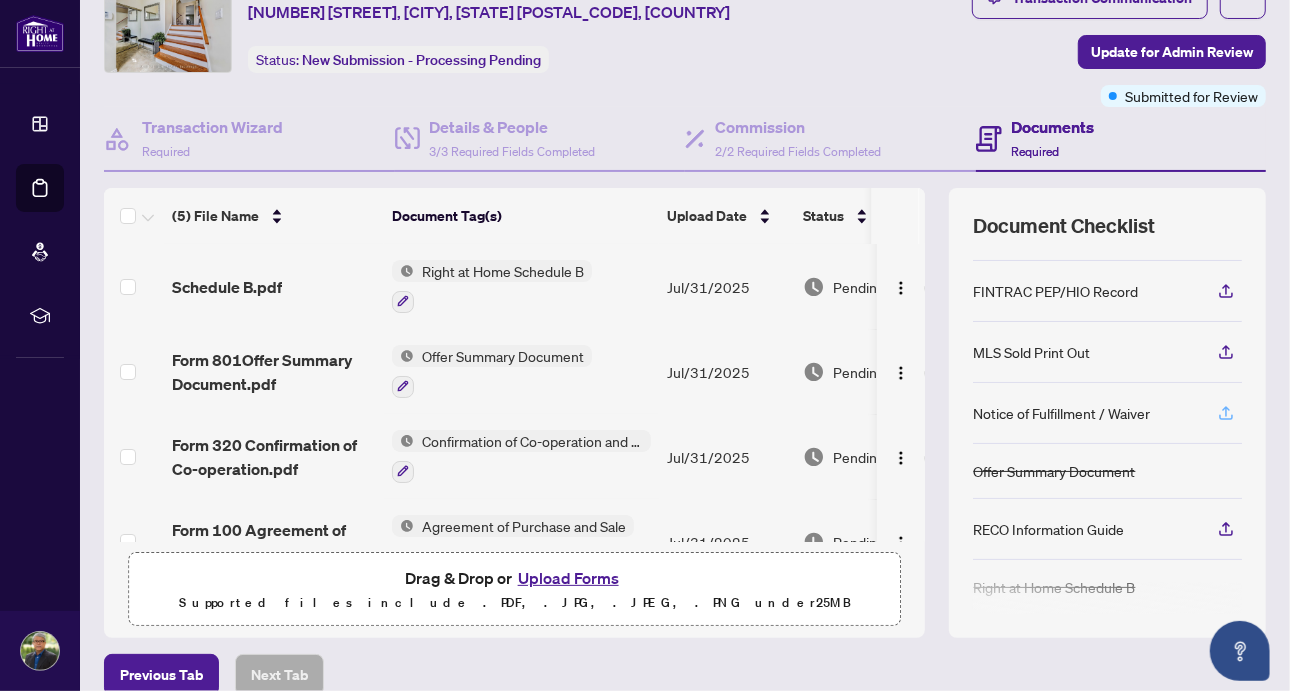 click 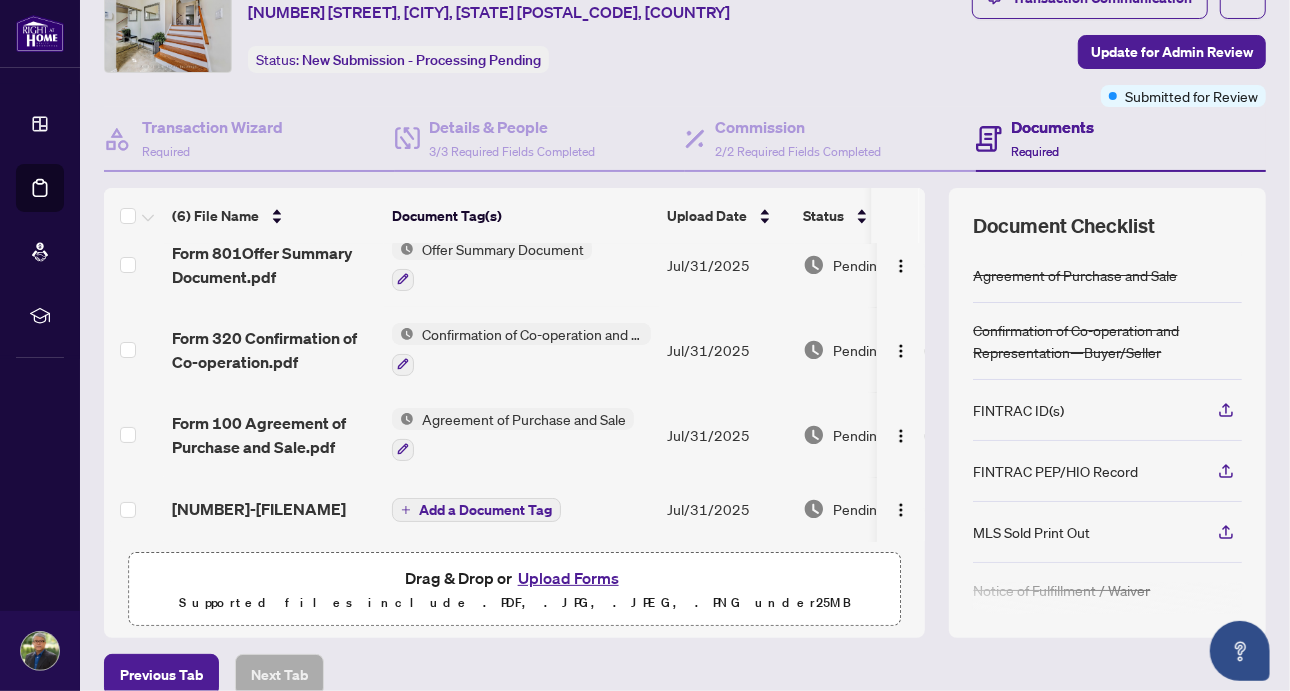 scroll, scrollTop: 209, scrollLeft: 0, axis: vertical 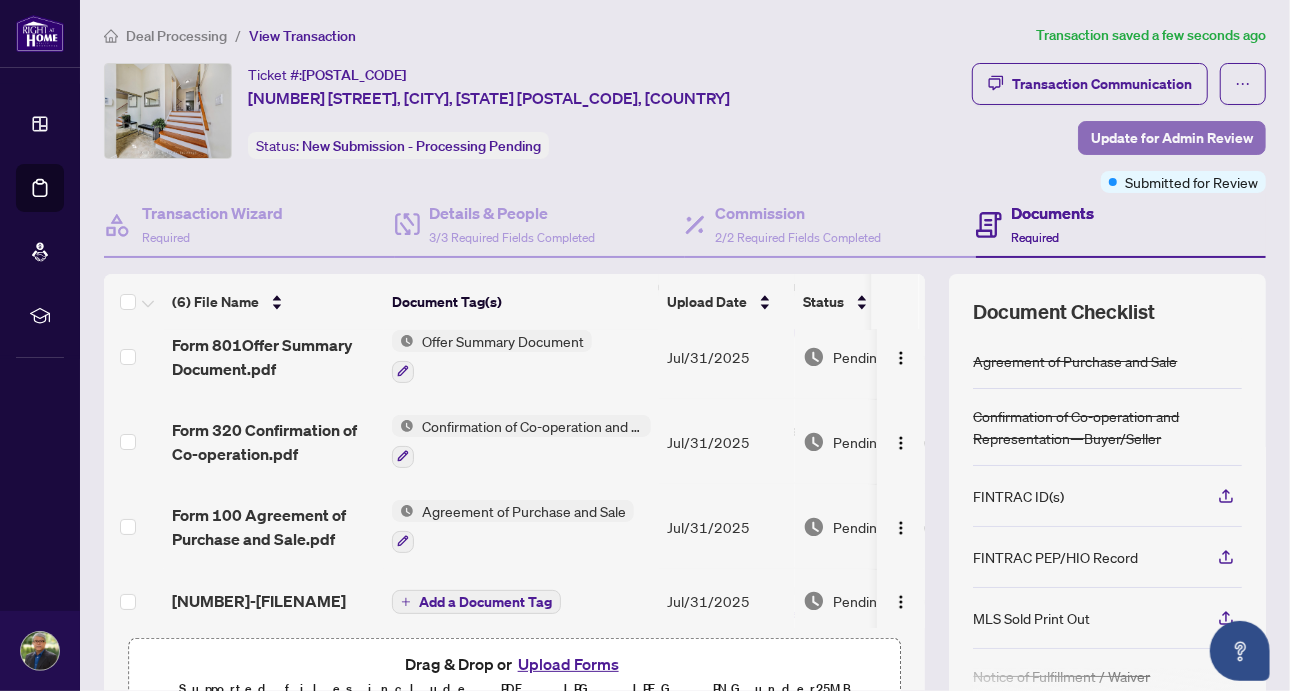 click on "Update for Admin Review" at bounding box center [1172, 138] 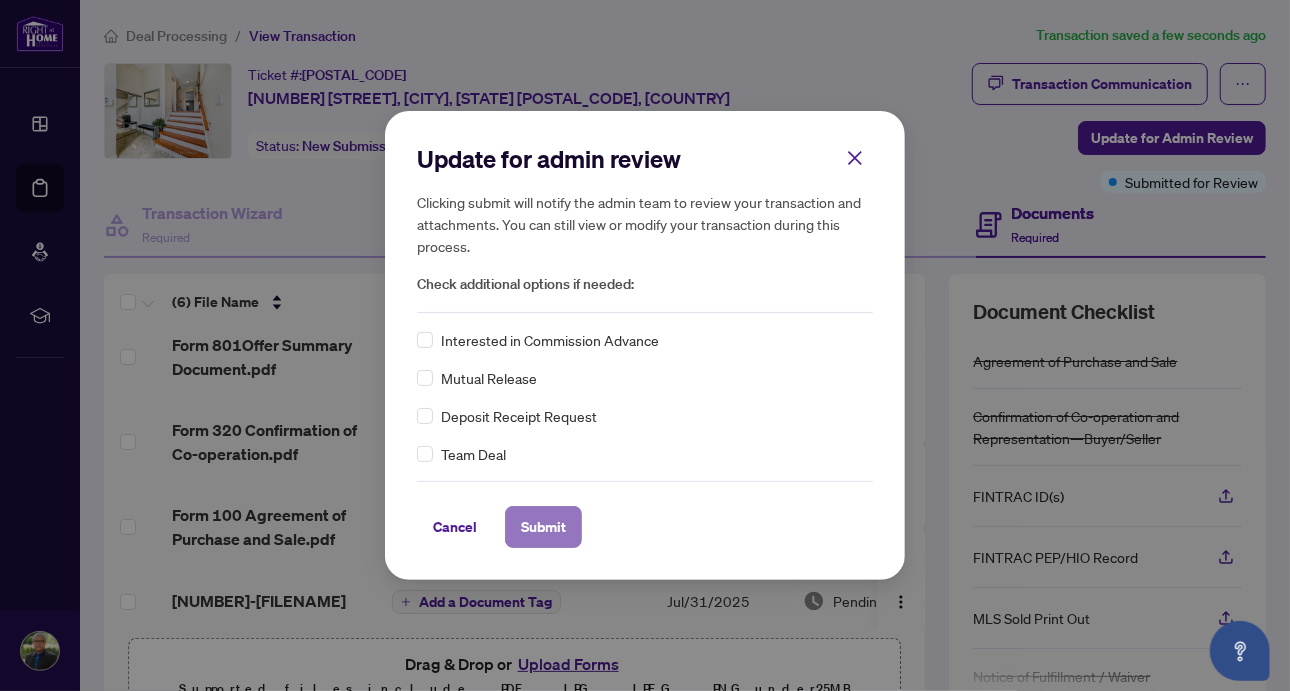 click on "Submit" at bounding box center [543, 527] 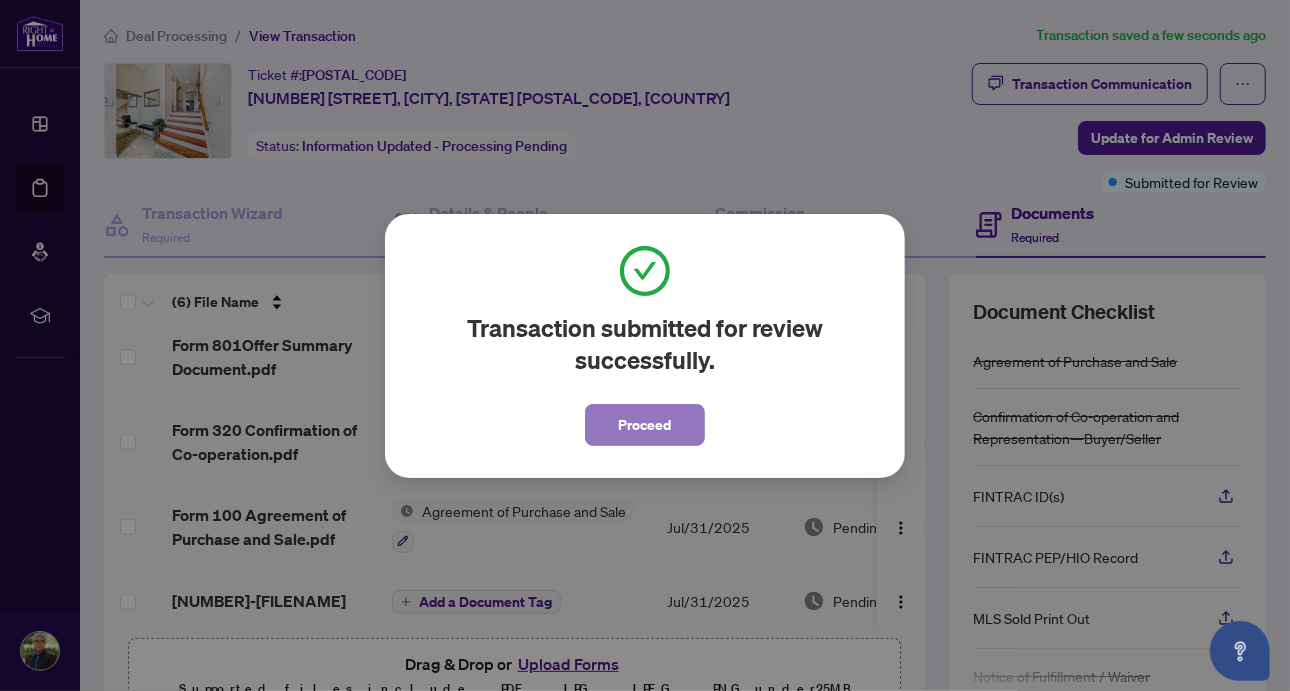 click on "Proceed" at bounding box center (645, 425) 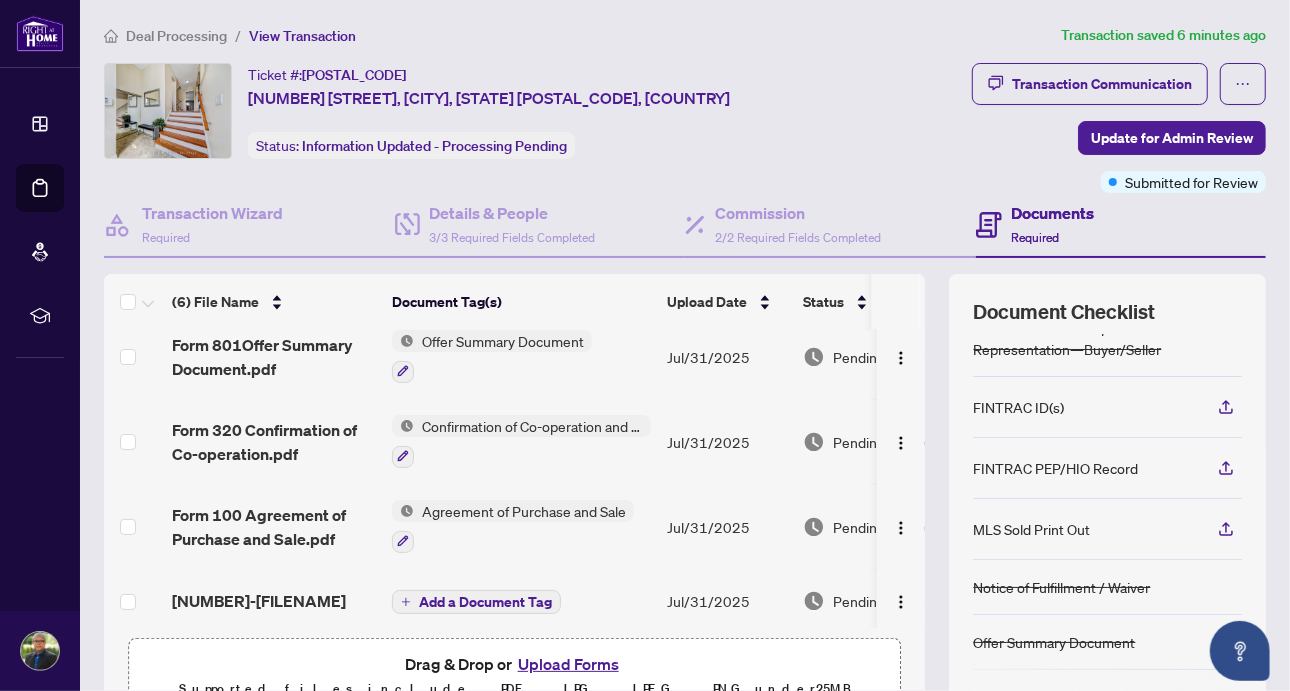scroll, scrollTop: 126, scrollLeft: 0, axis: vertical 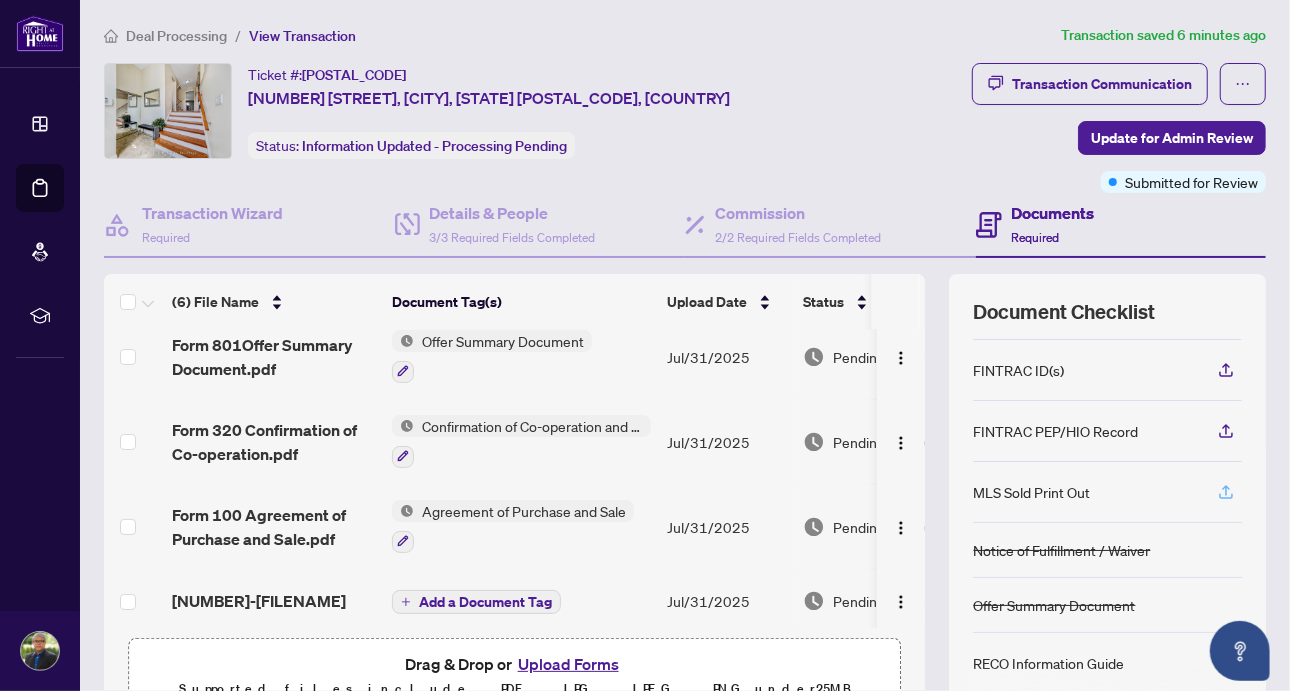click 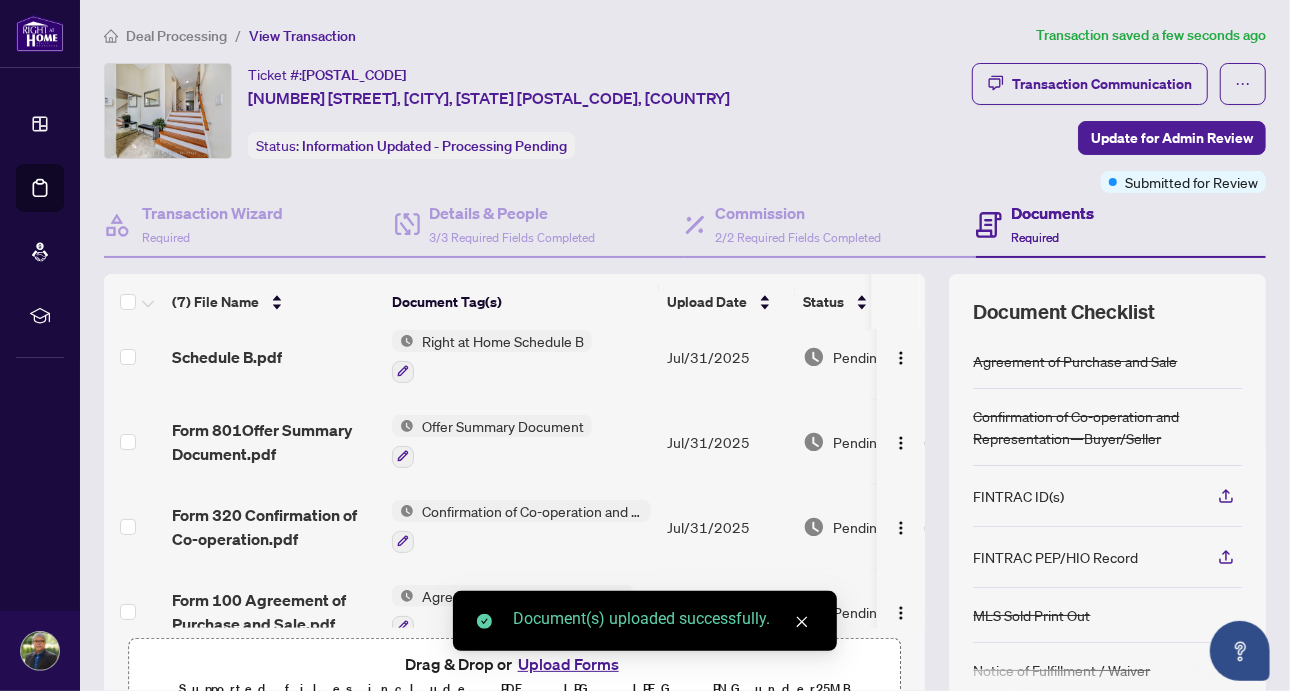scroll, scrollTop: 294, scrollLeft: 0, axis: vertical 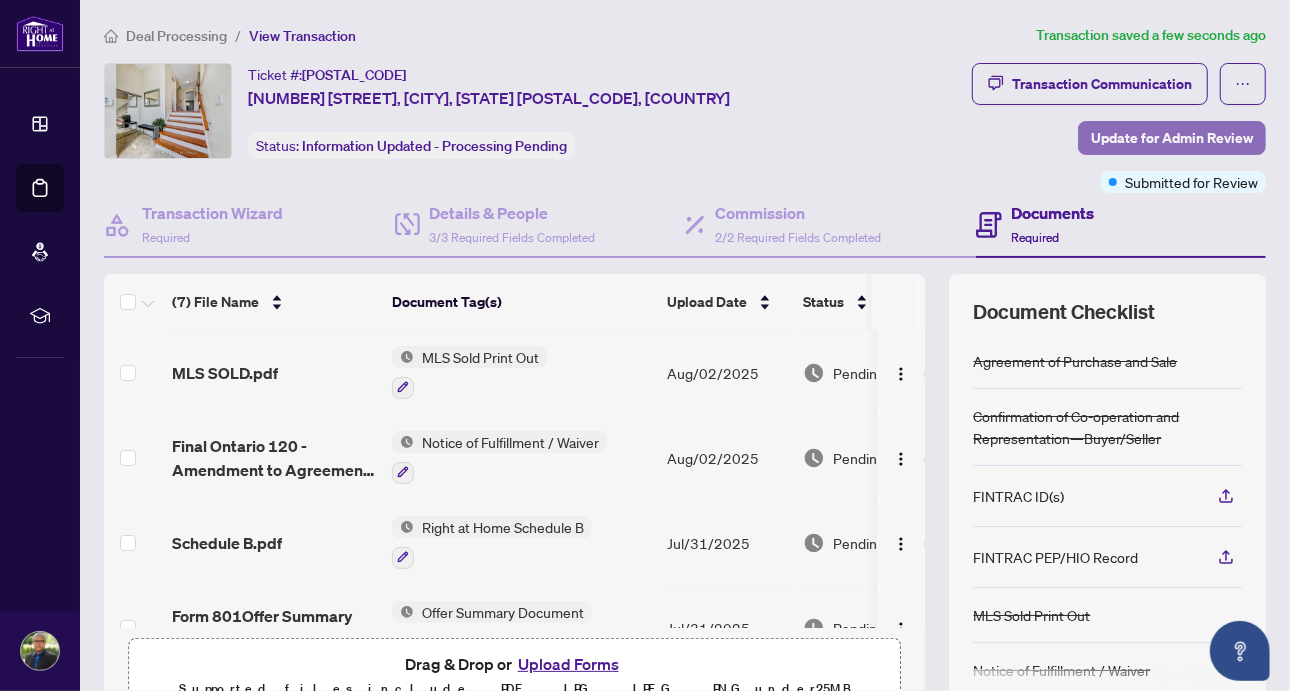 click on "Update for Admin Review" at bounding box center [1172, 138] 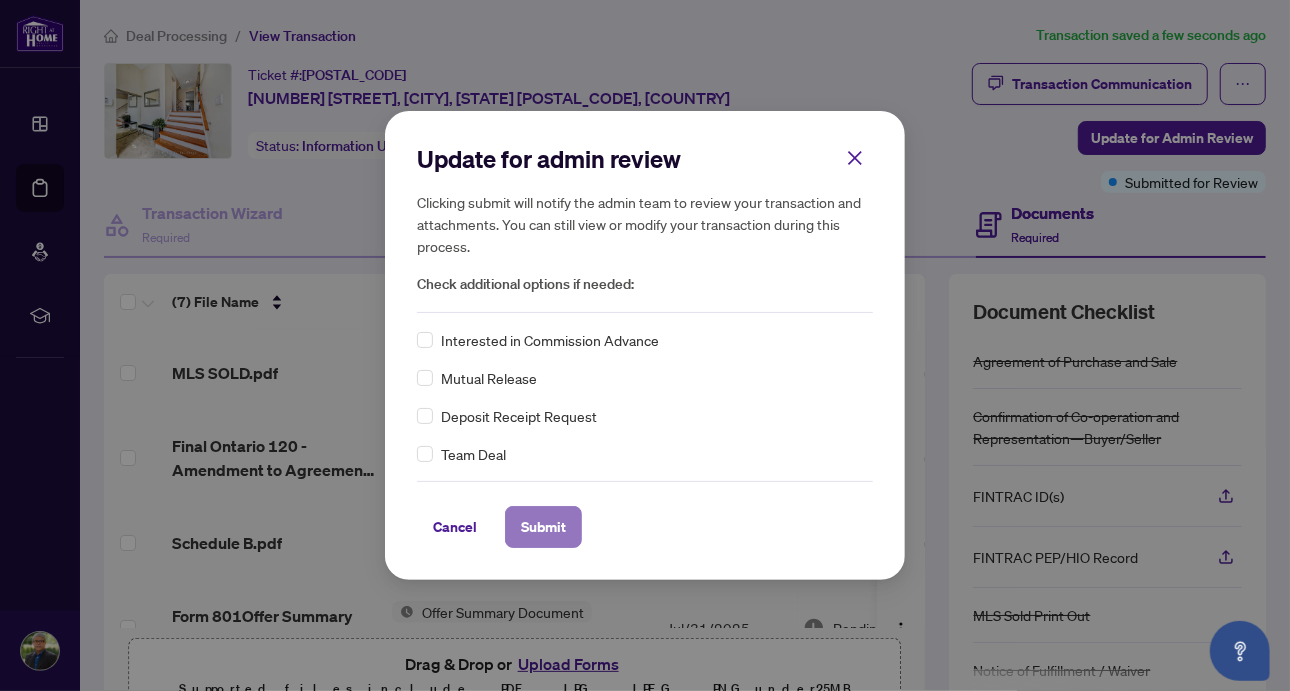 click on "Submit" at bounding box center (543, 527) 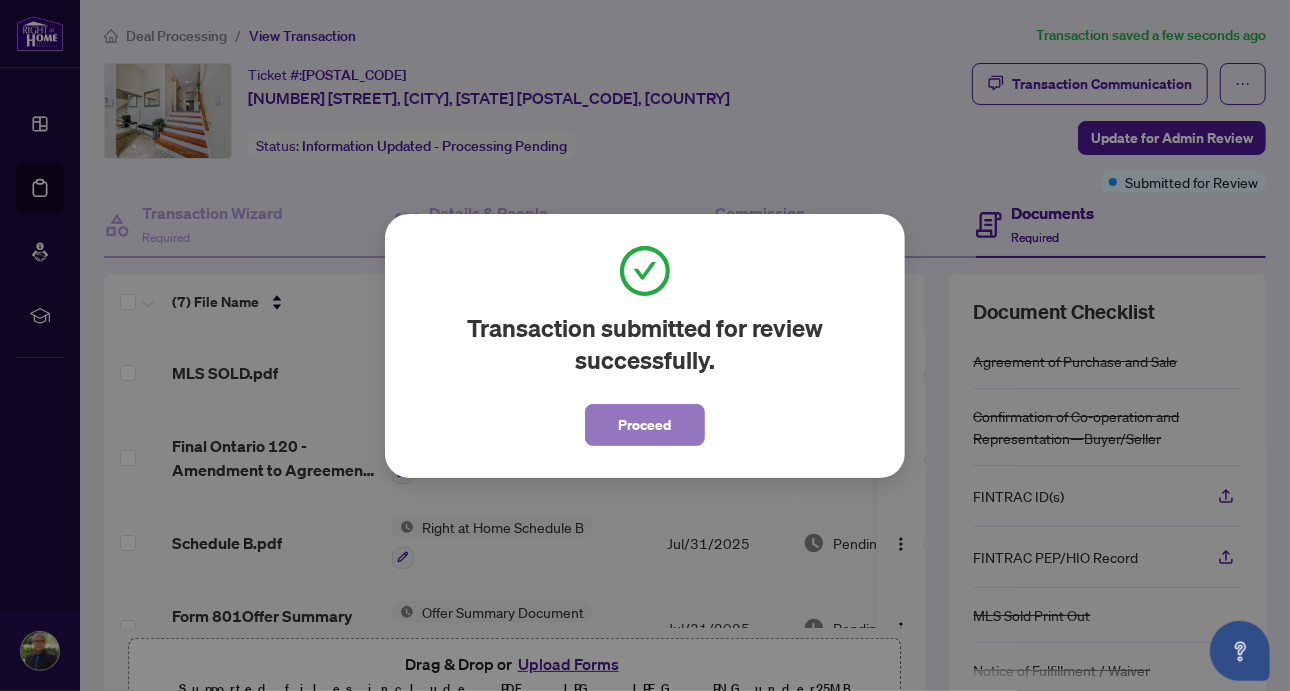 click on "Proceed" at bounding box center (645, 425) 